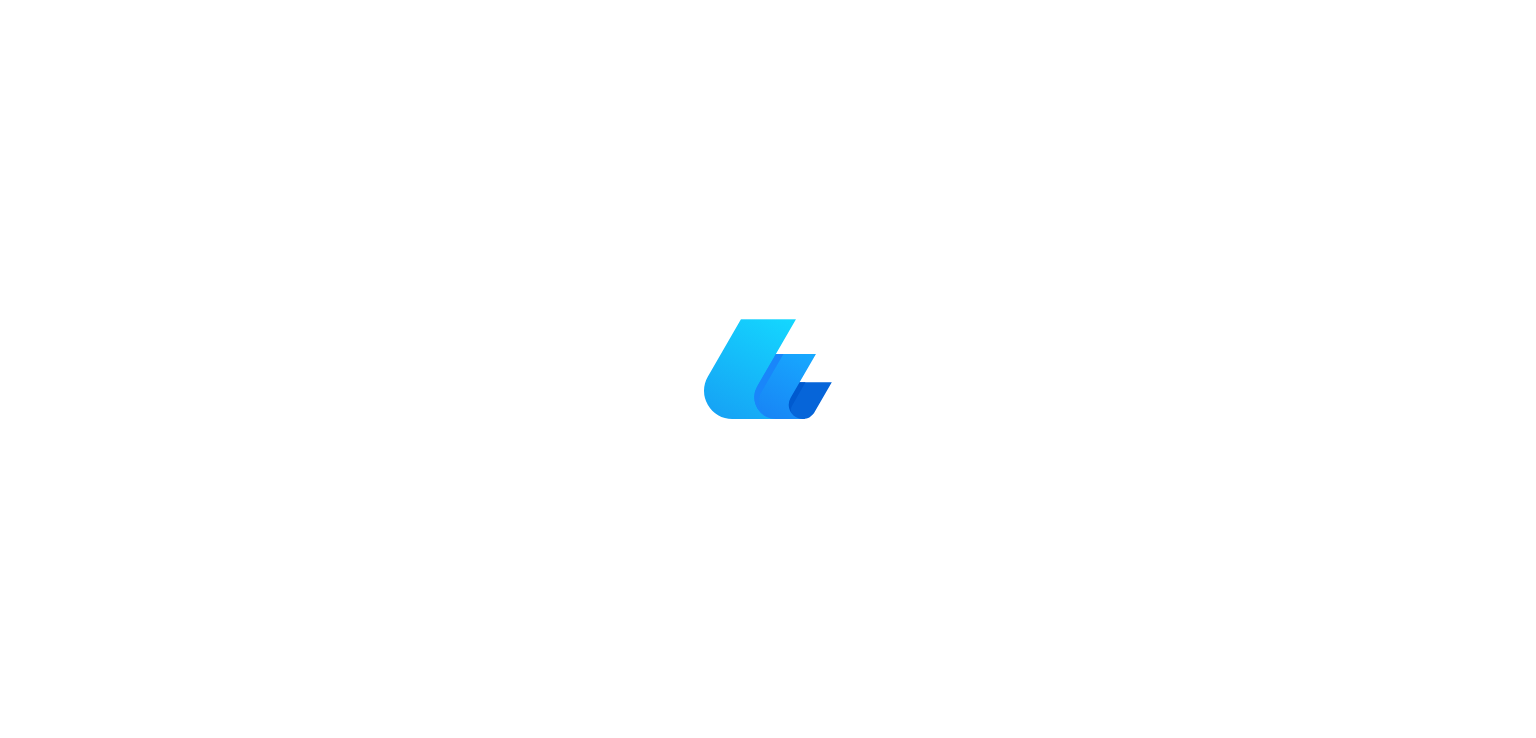 scroll, scrollTop: 0, scrollLeft: 0, axis: both 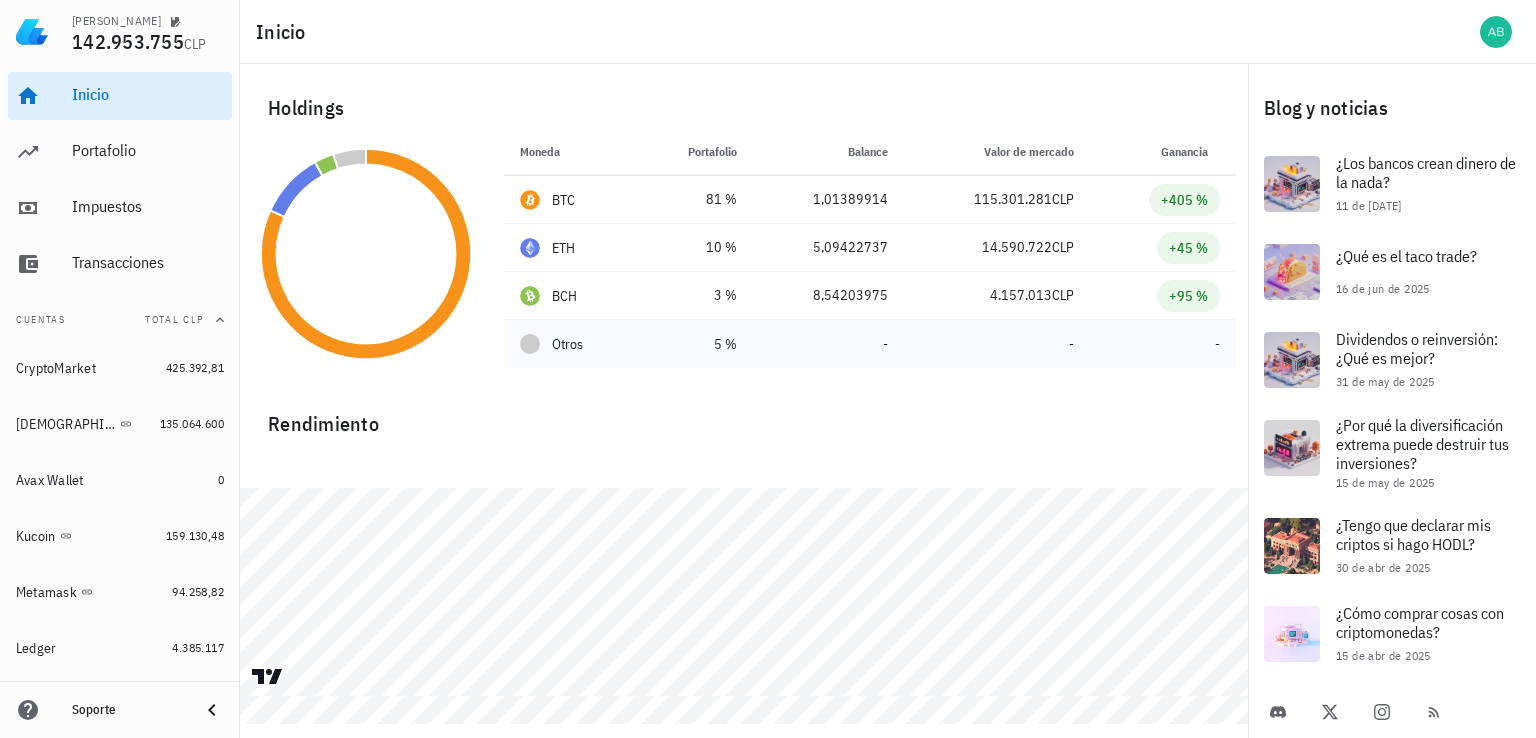 click on "-" at bounding box center [1217, 344] 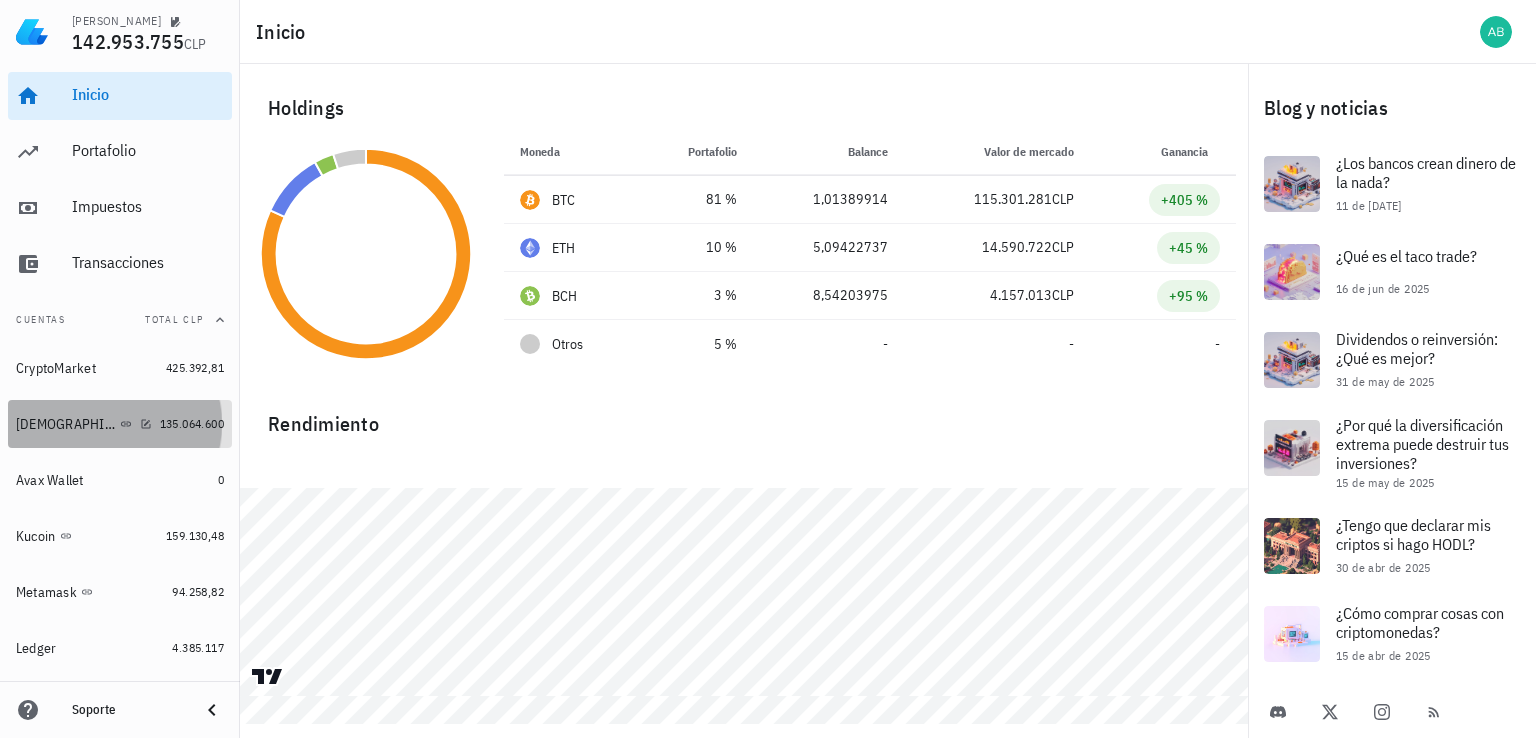 click on "[DEMOGRAPHIC_DATA]" at bounding box center [66, 424] 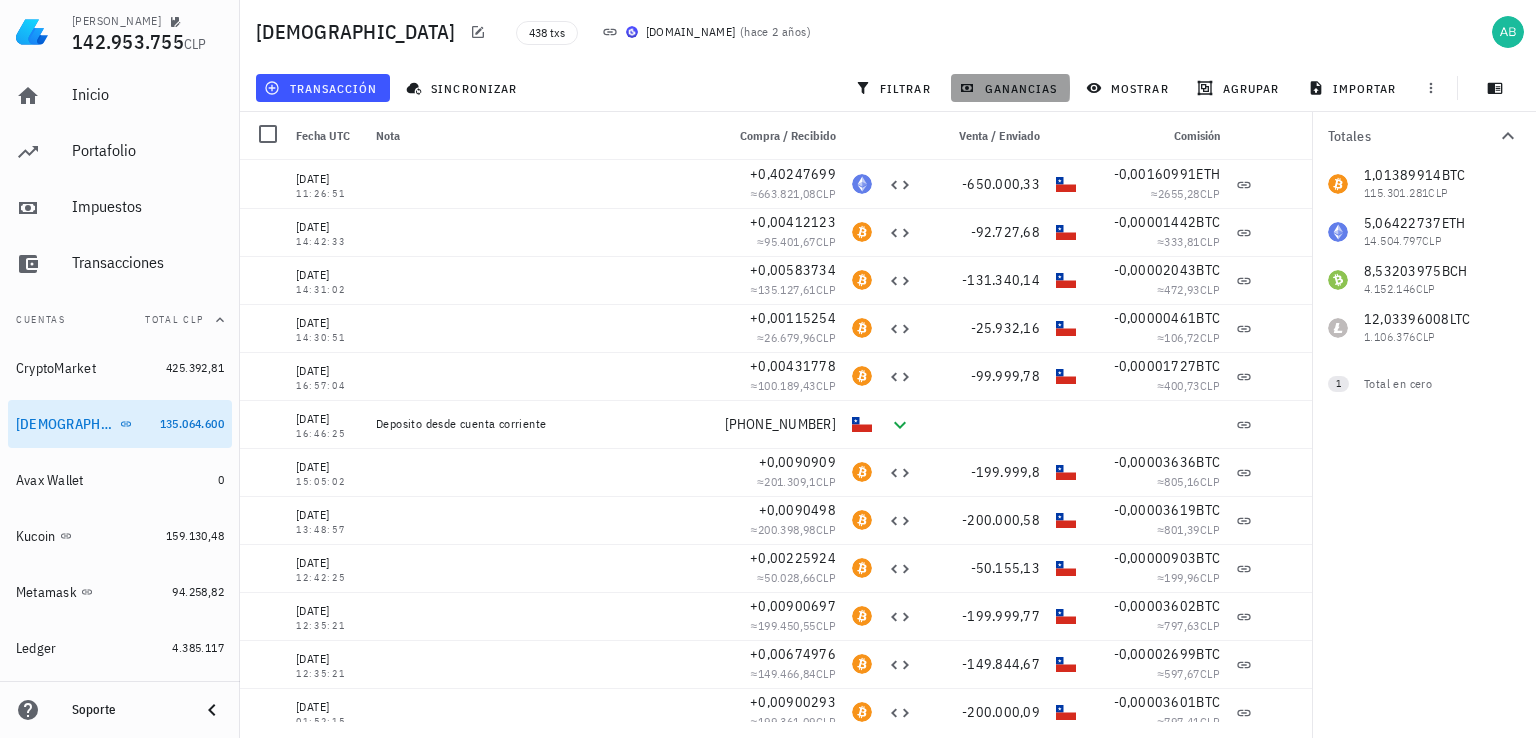 click on "ganancias" at bounding box center [1010, 88] 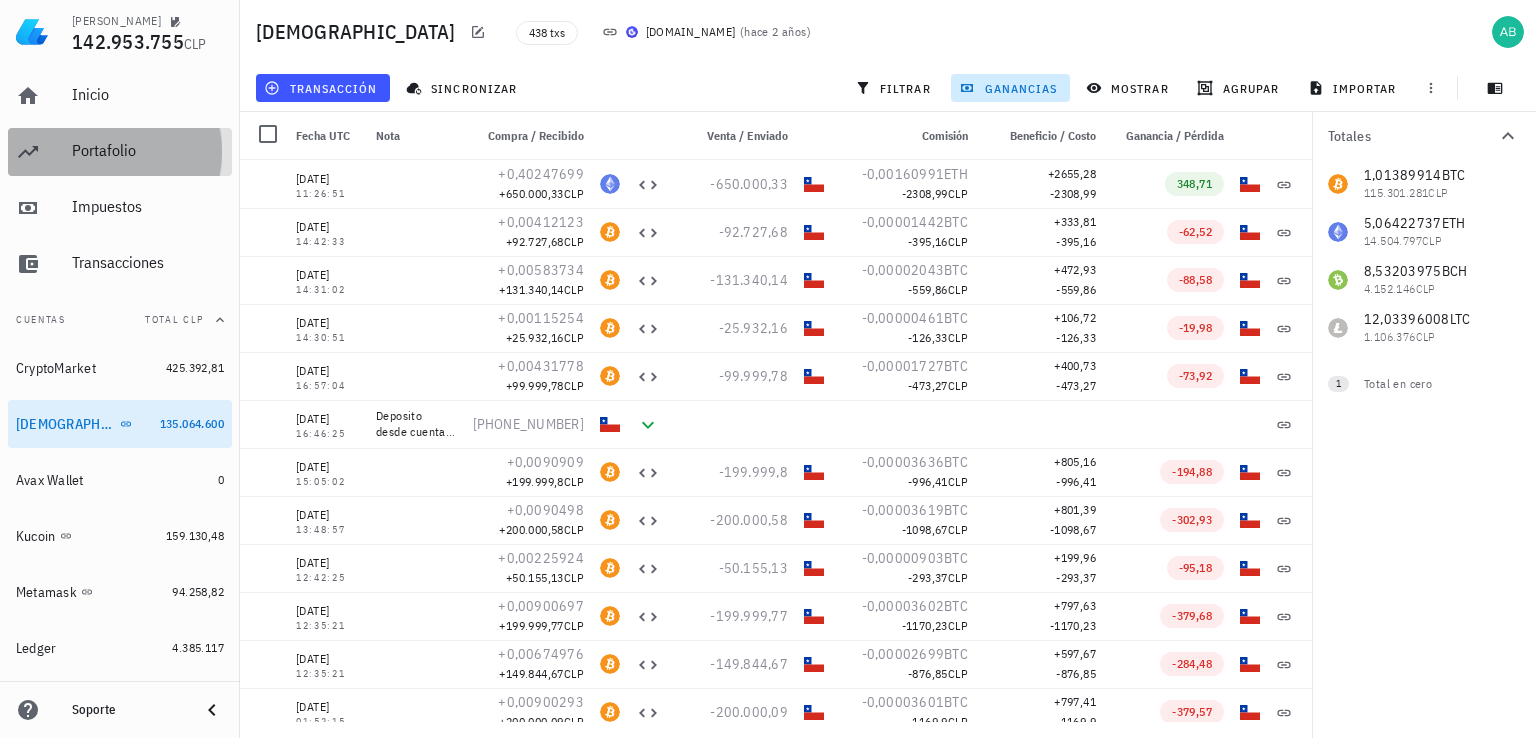 click on "Portafolio" at bounding box center [148, 150] 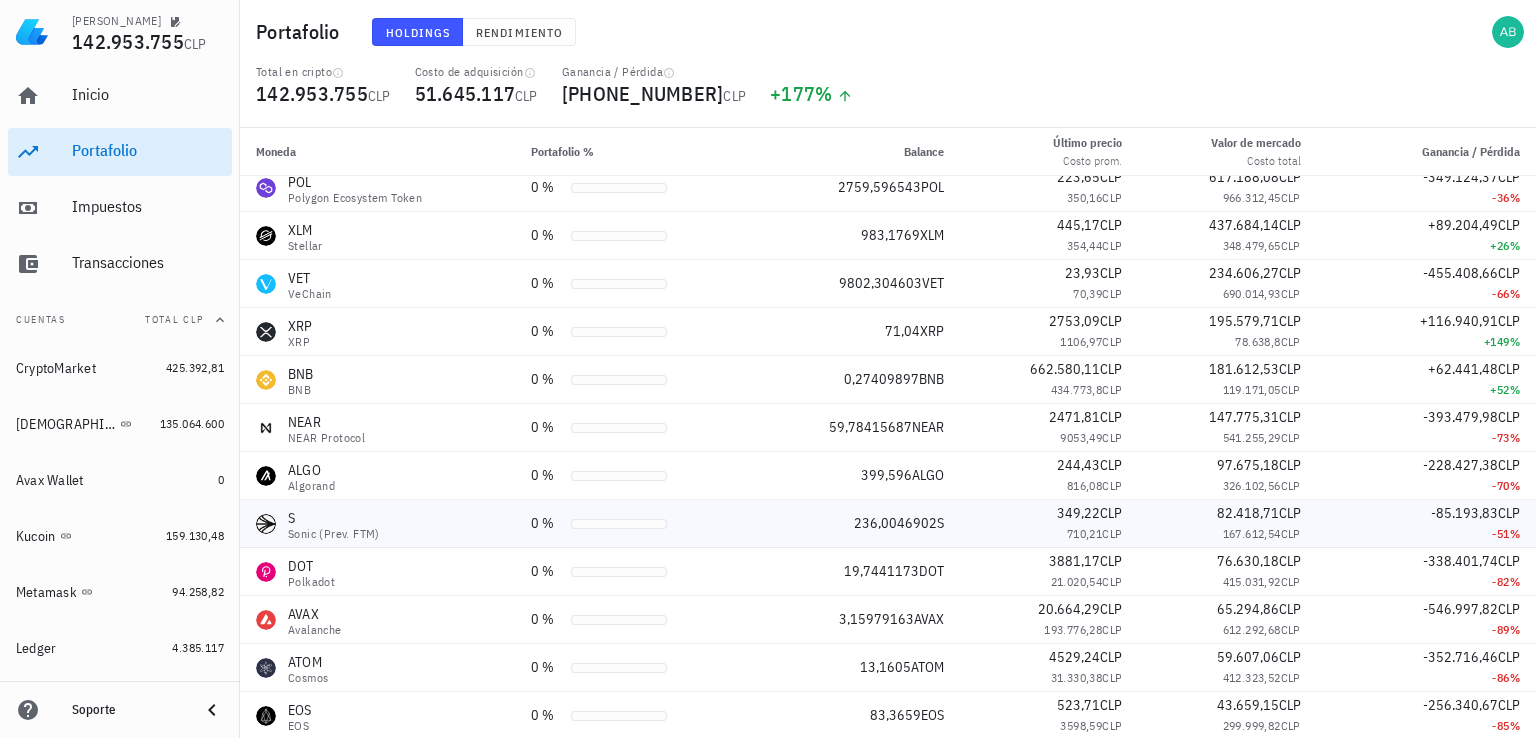 scroll, scrollTop: 400, scrollLeft: 0, axis: vertical 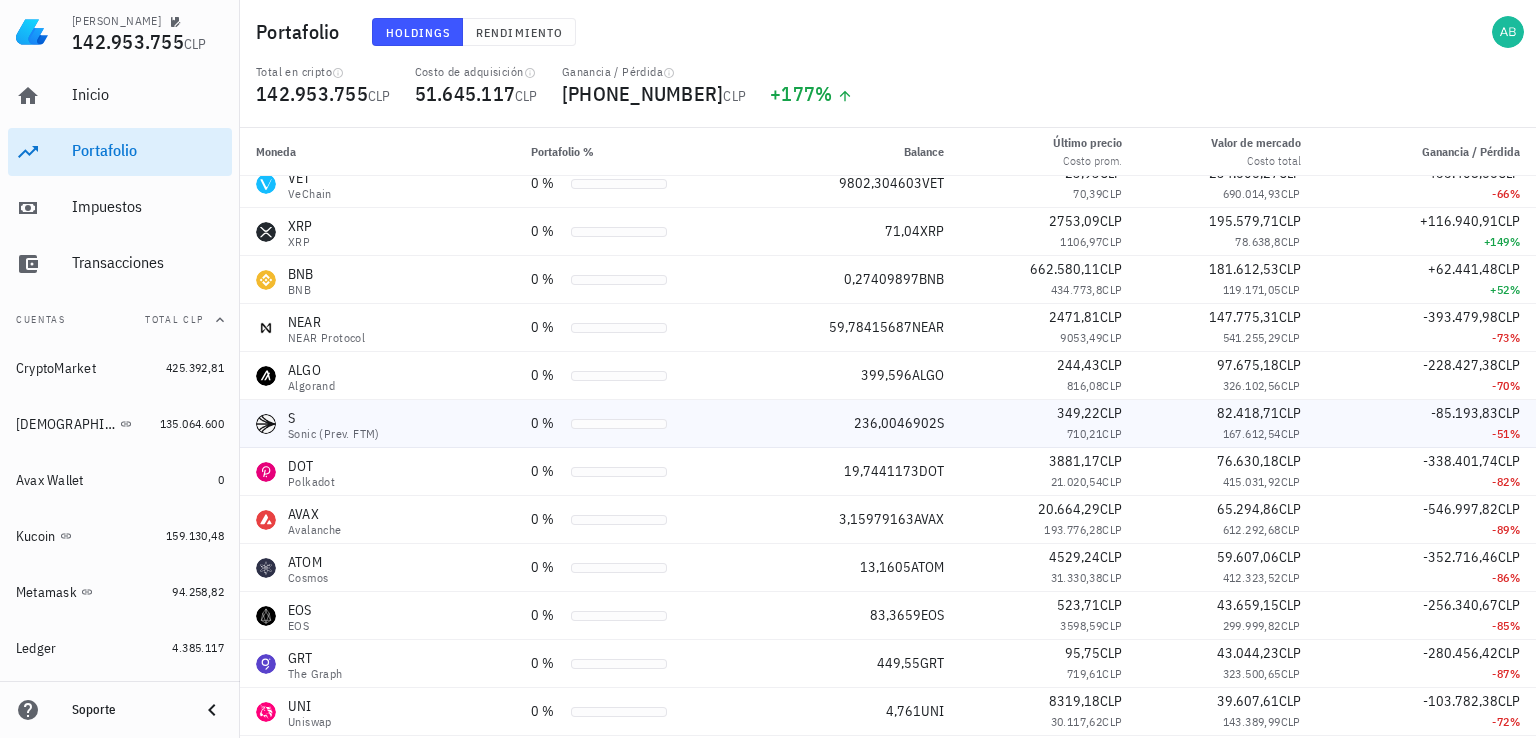 click on "Sonic (prev. FTM)" at bounding box center (334, 434) 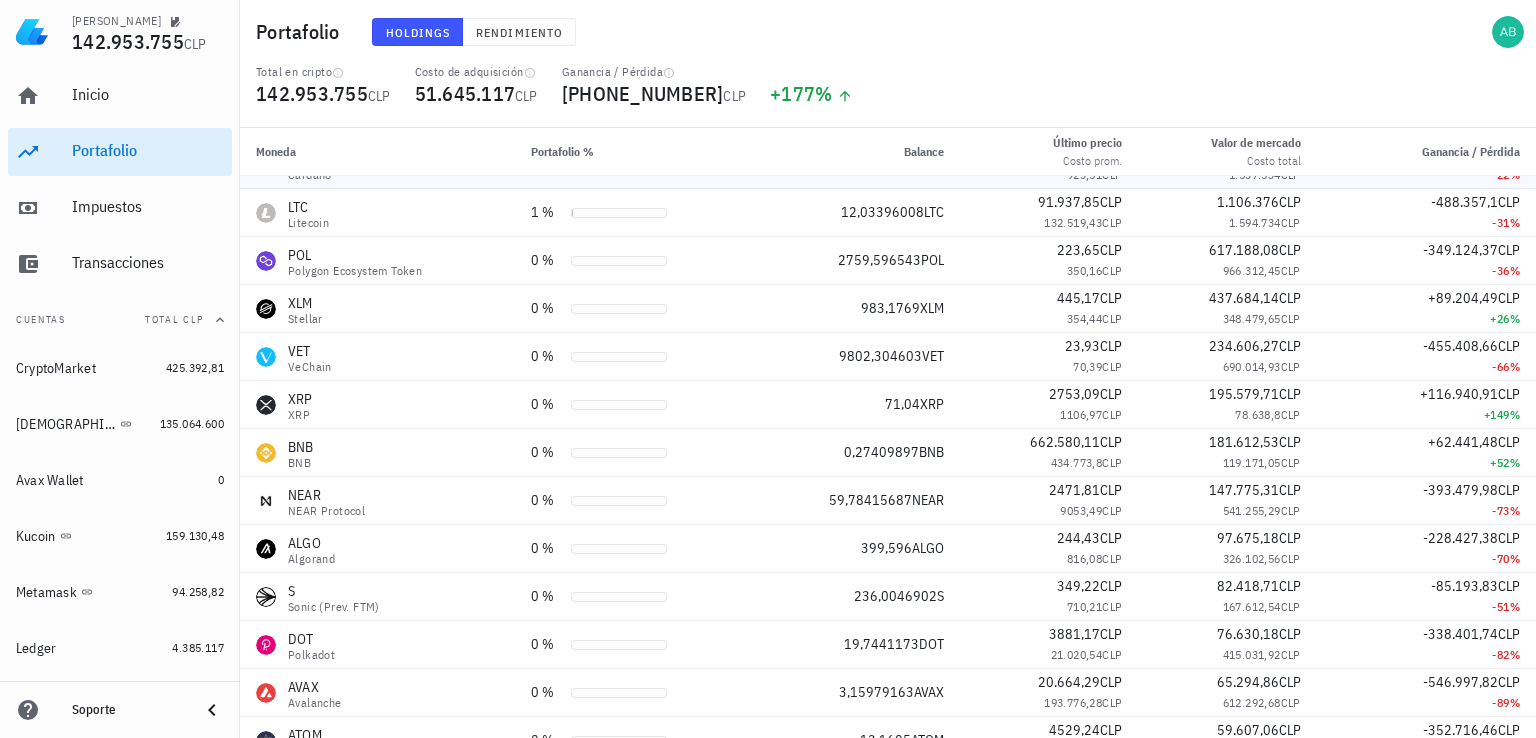 scroll, scrollTop: 0, scrollLeft: 0, axis: both 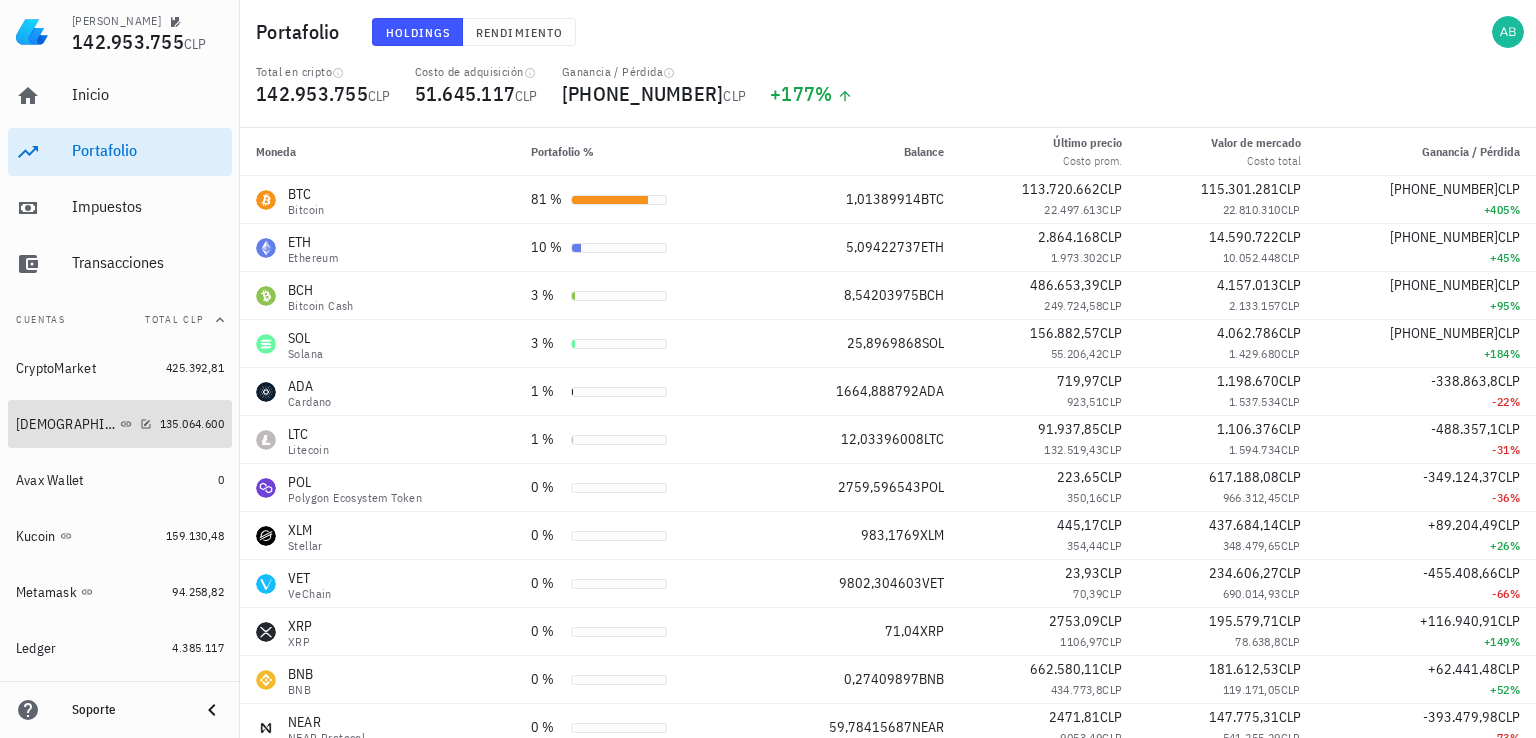 click on "[DEMOGRAPHIC_DATA]" at bounding box center [66, 424] 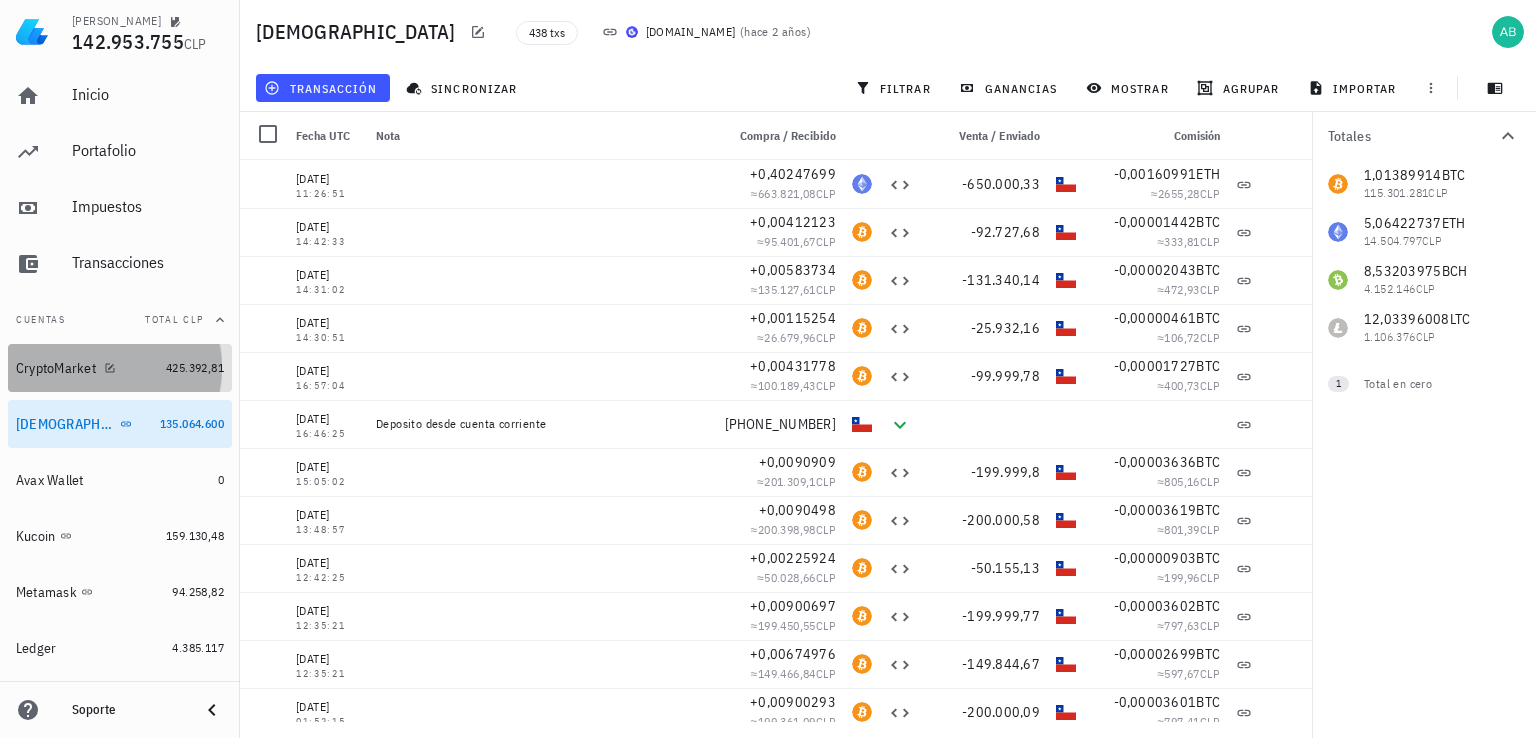 click on "CryptoMarket" at bounding box center [56, 368] 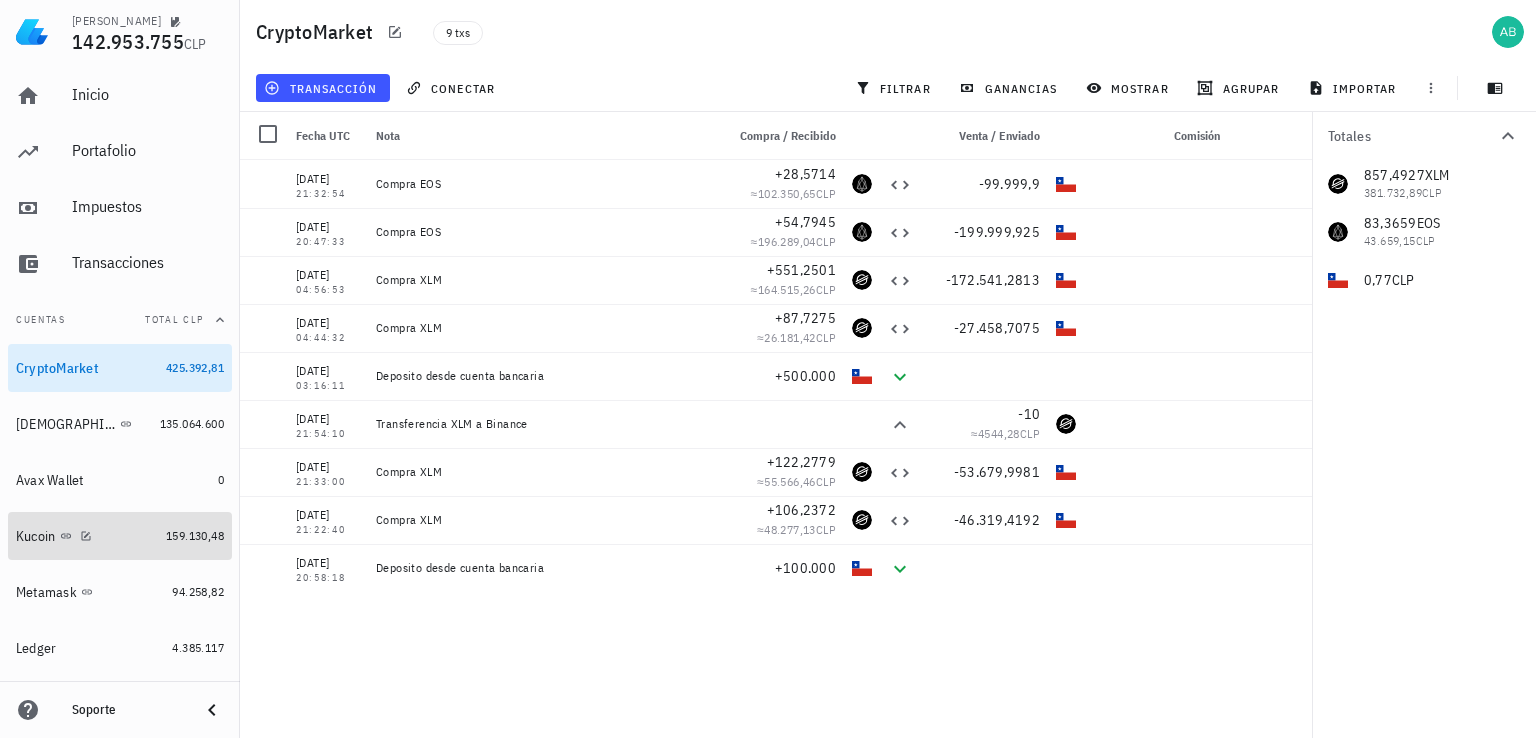 click on "Kucoin" at bounding box center [36, 536] 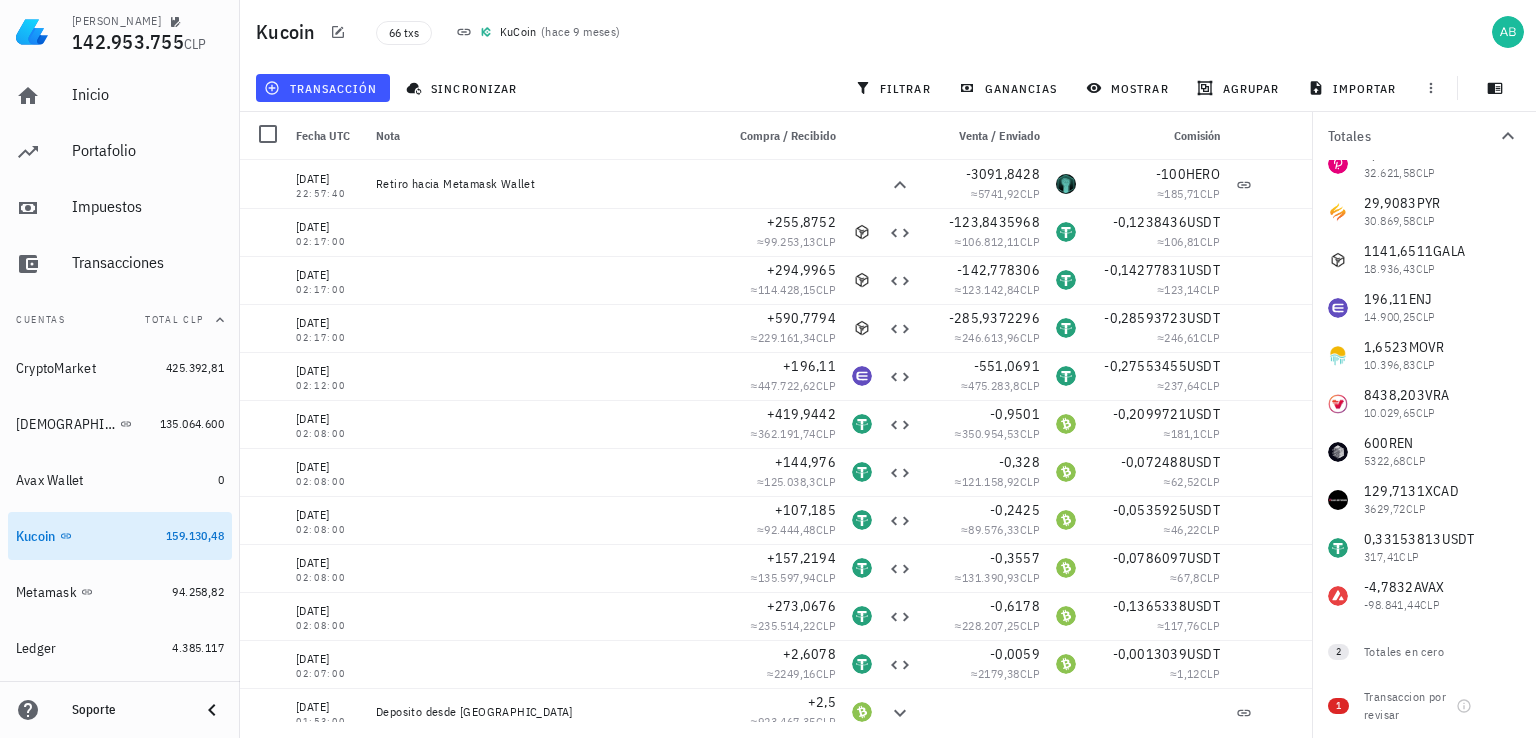 scroll, scrollTop: 182, scrollLeft: 0, axis: vertical 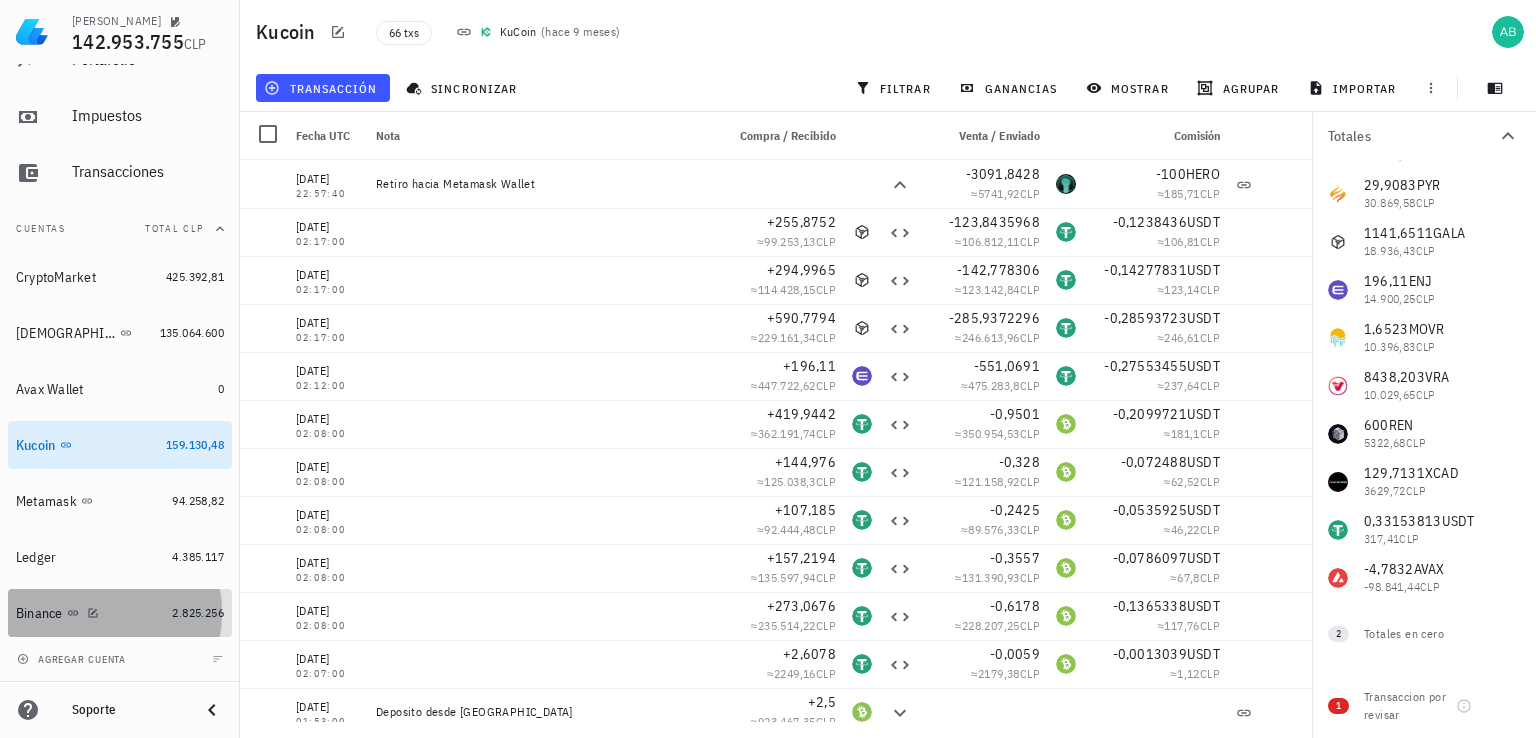 click on "Binance" at bounding box center [39, 613] 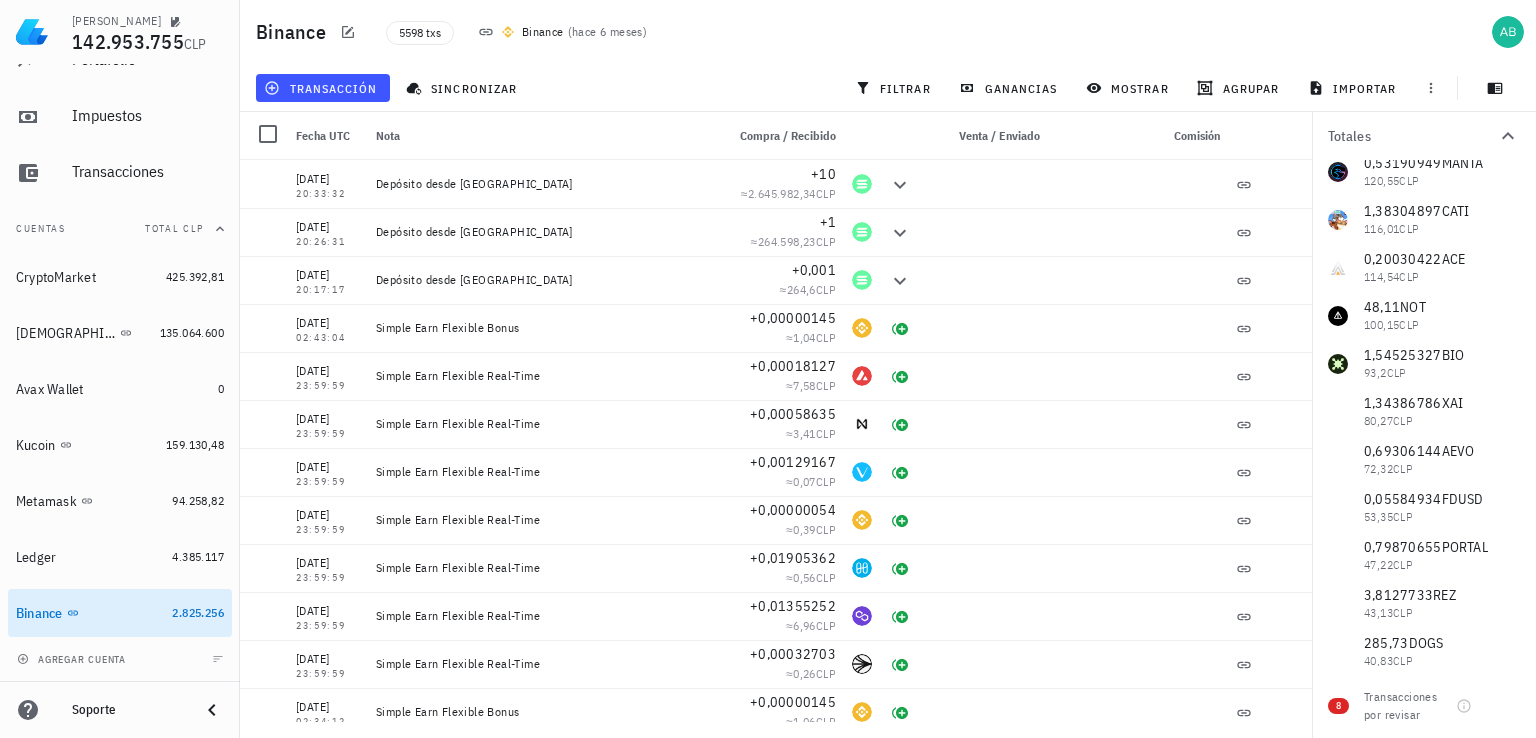 scroll, scrollTop: 1600, scrollLeft: 0, axis: vertical 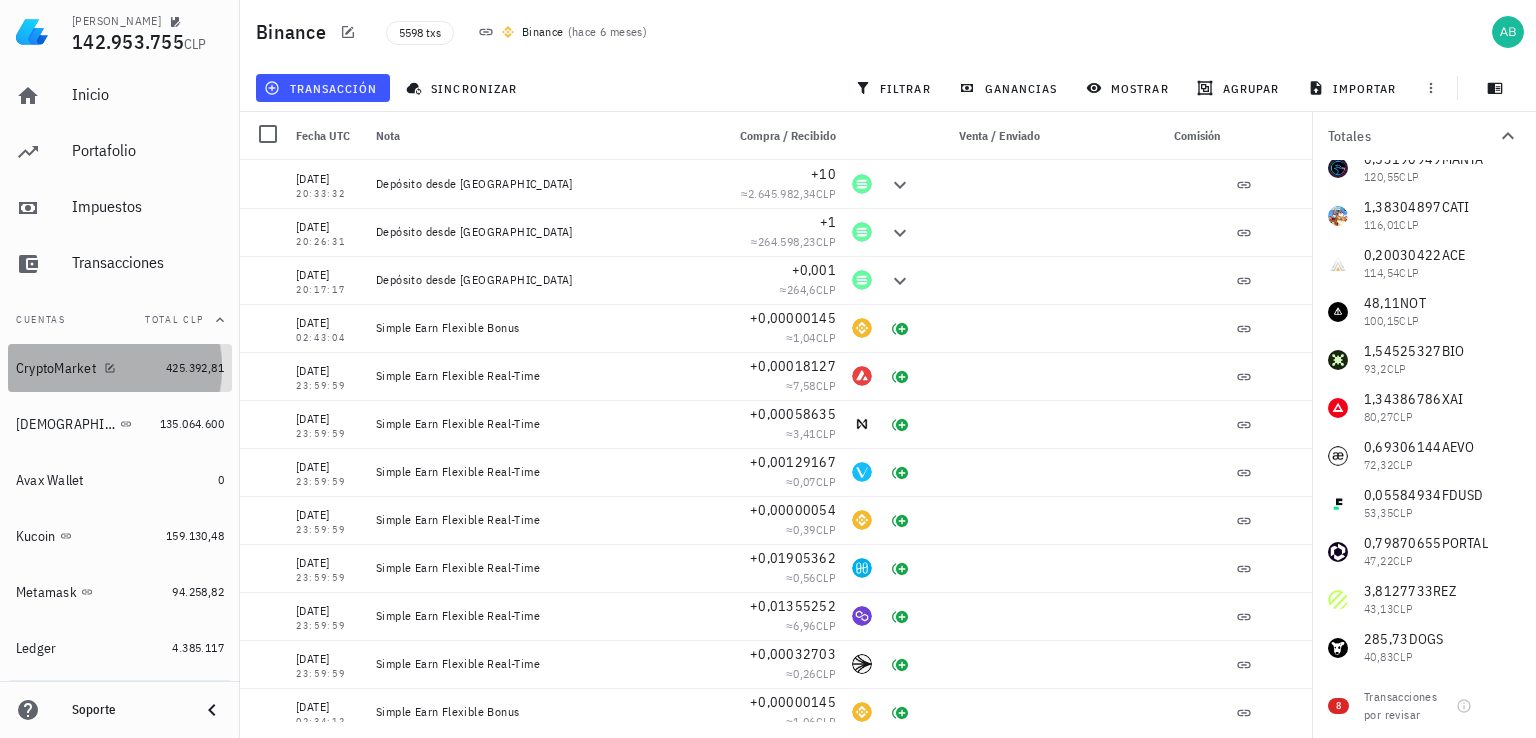 click on "CryptoMarket" at bounding box center [56, 368] 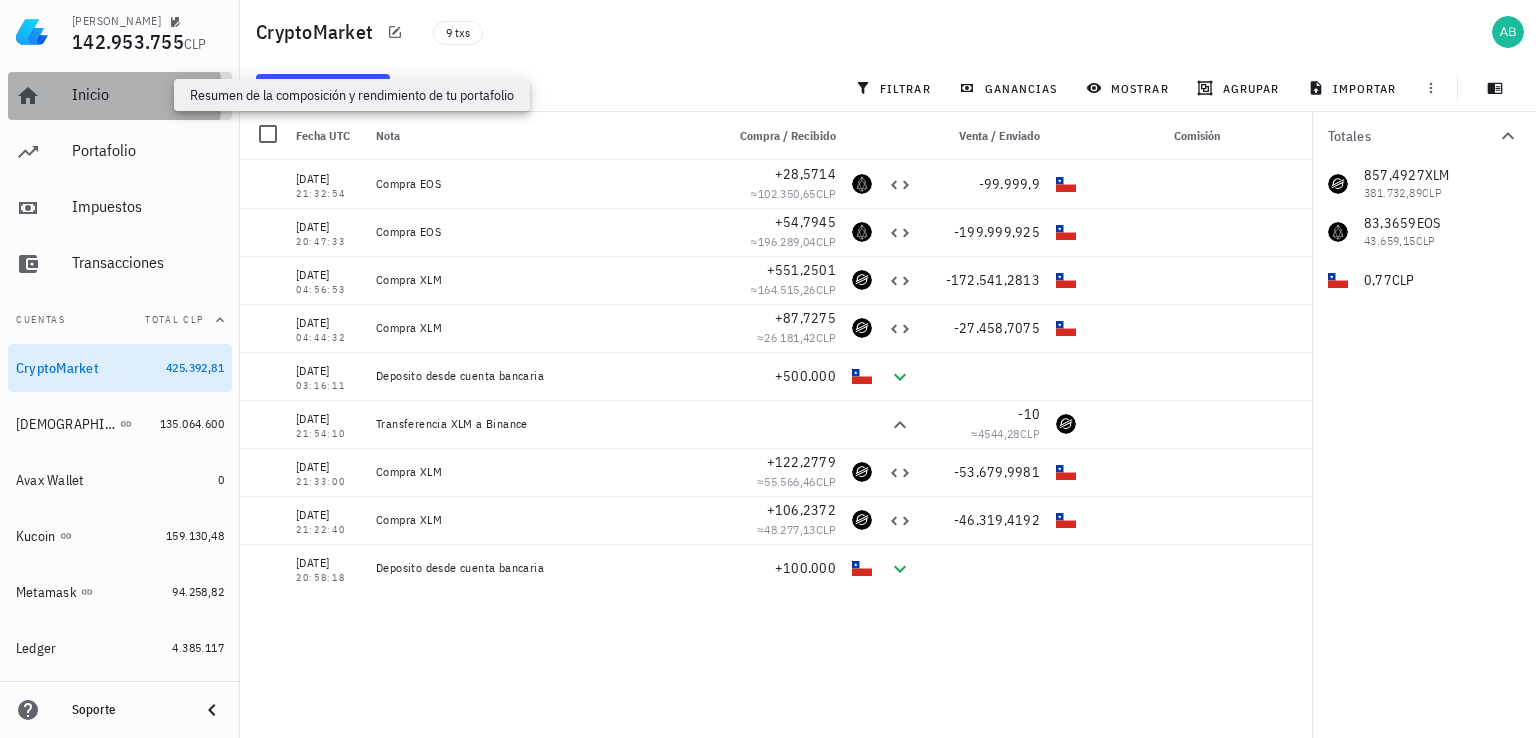 click on "Inicio" at bounding box center (148, 94) 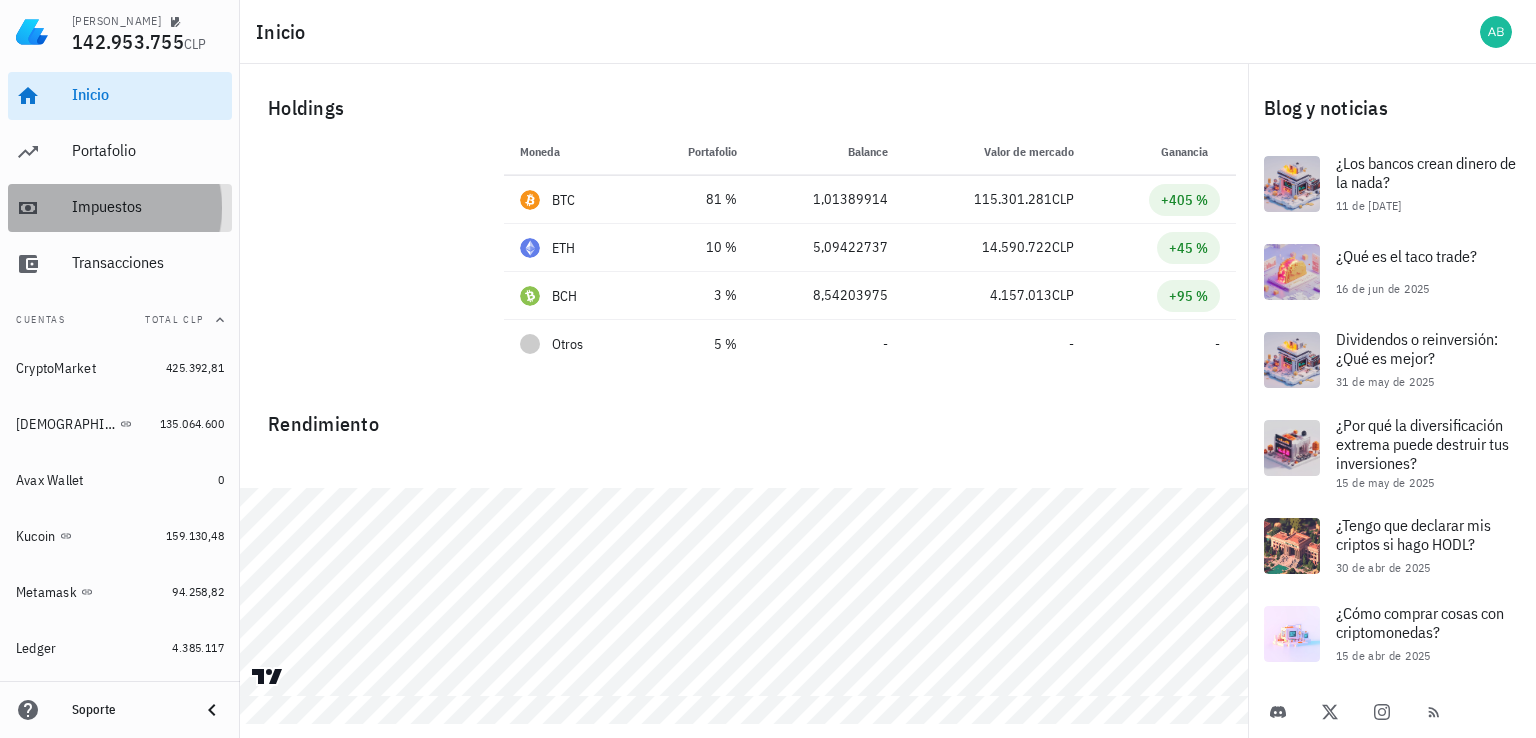 click on "Impuestos" at bounding box center [148, 206] 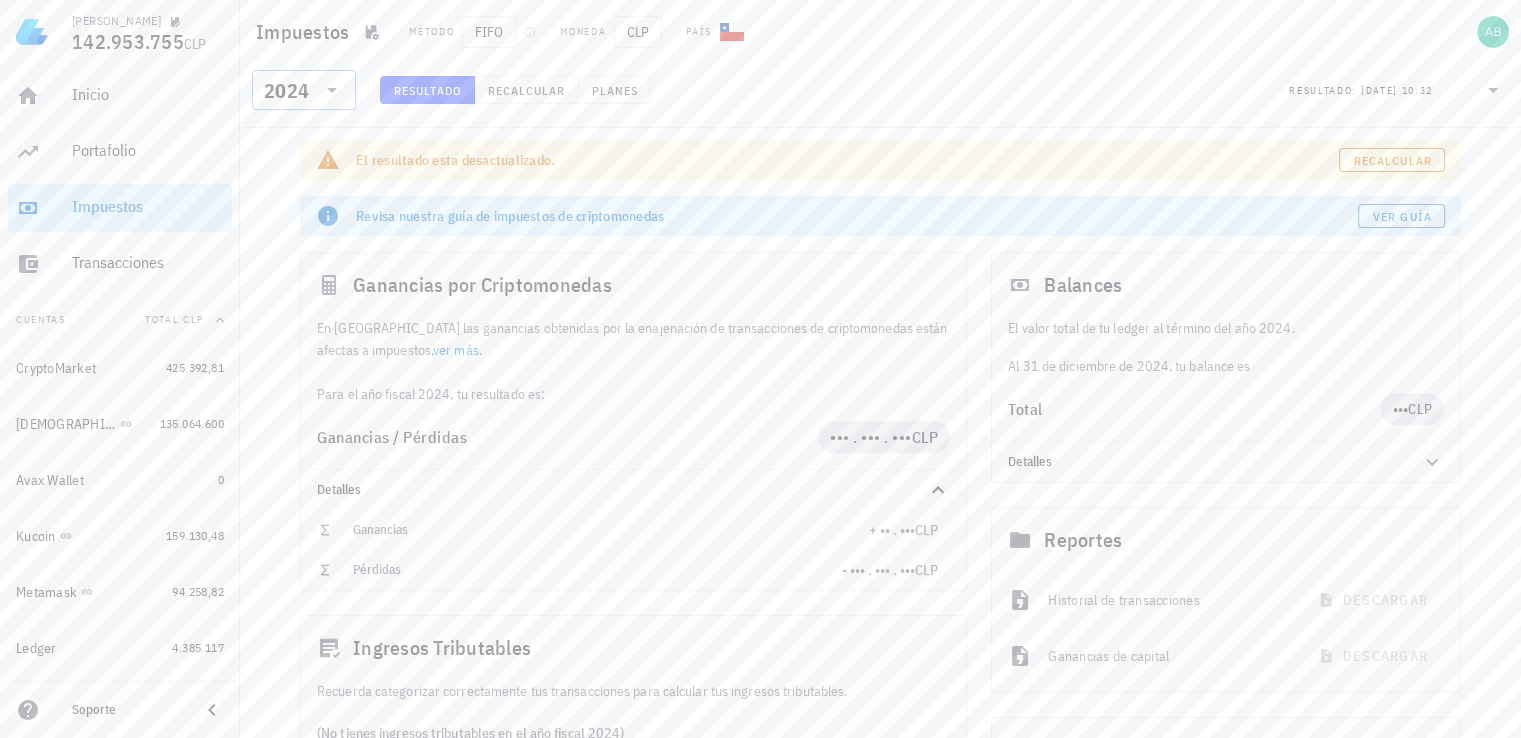 click 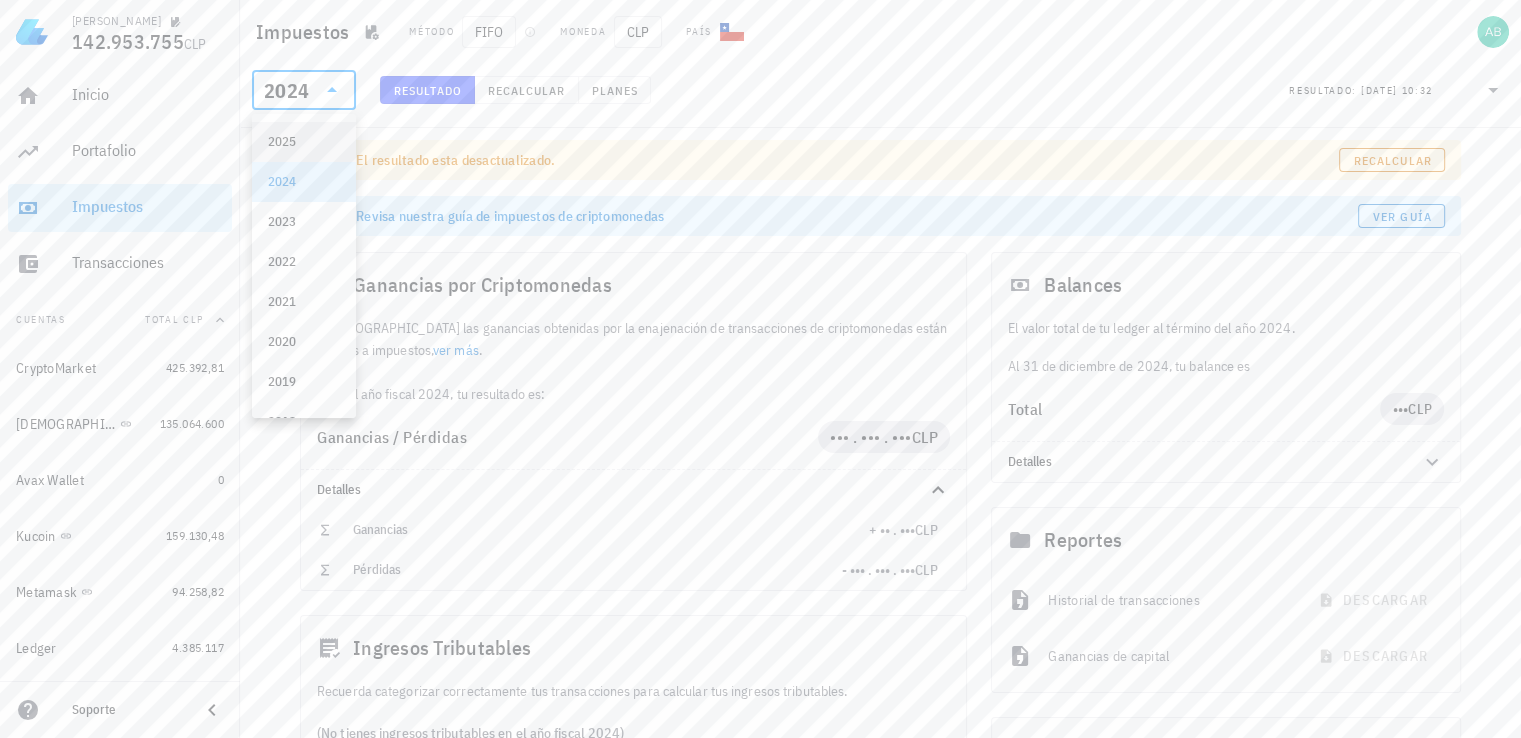 click on "2025" at bounding box center (304, 142) 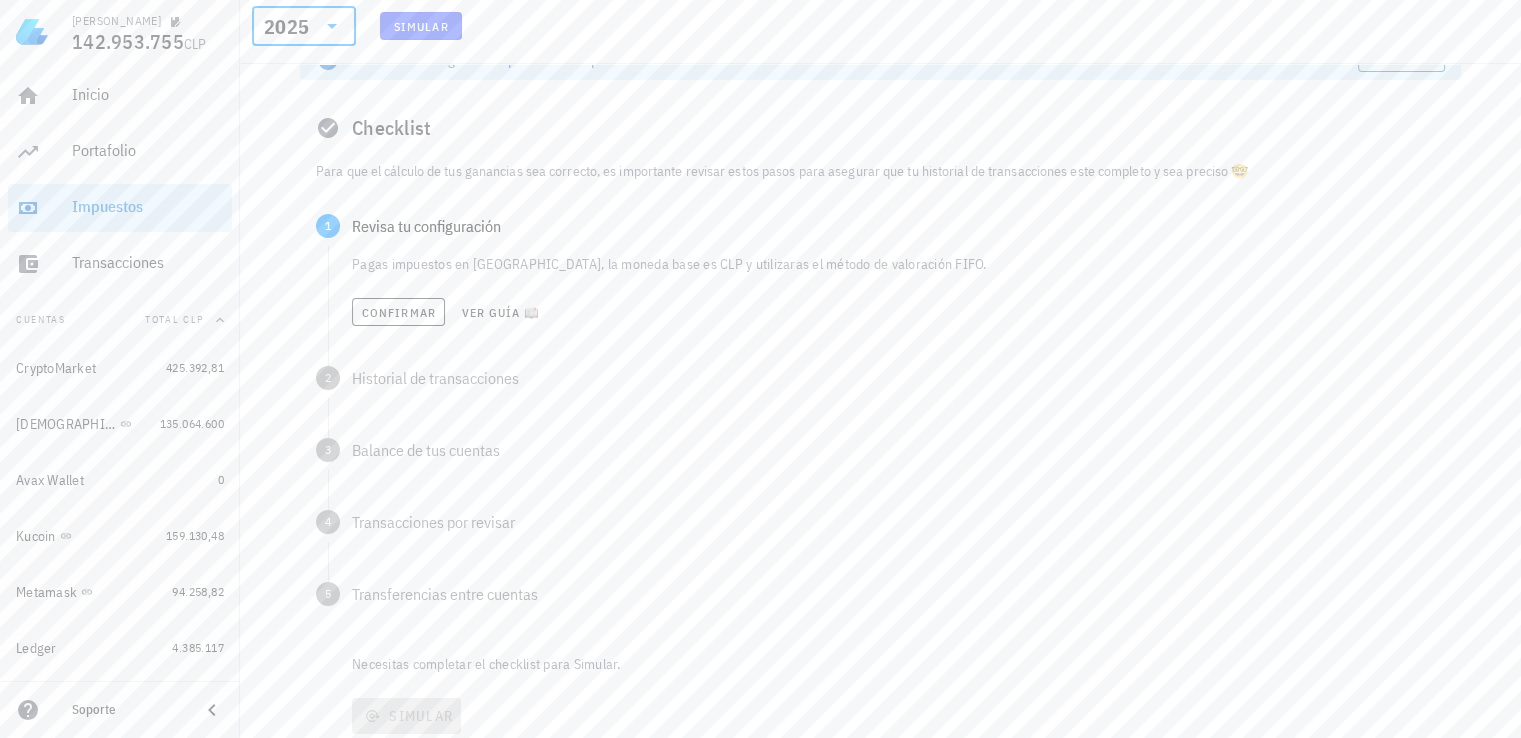 scroll, scrollTop: 200, scrollLeft: 0, axis: vertical 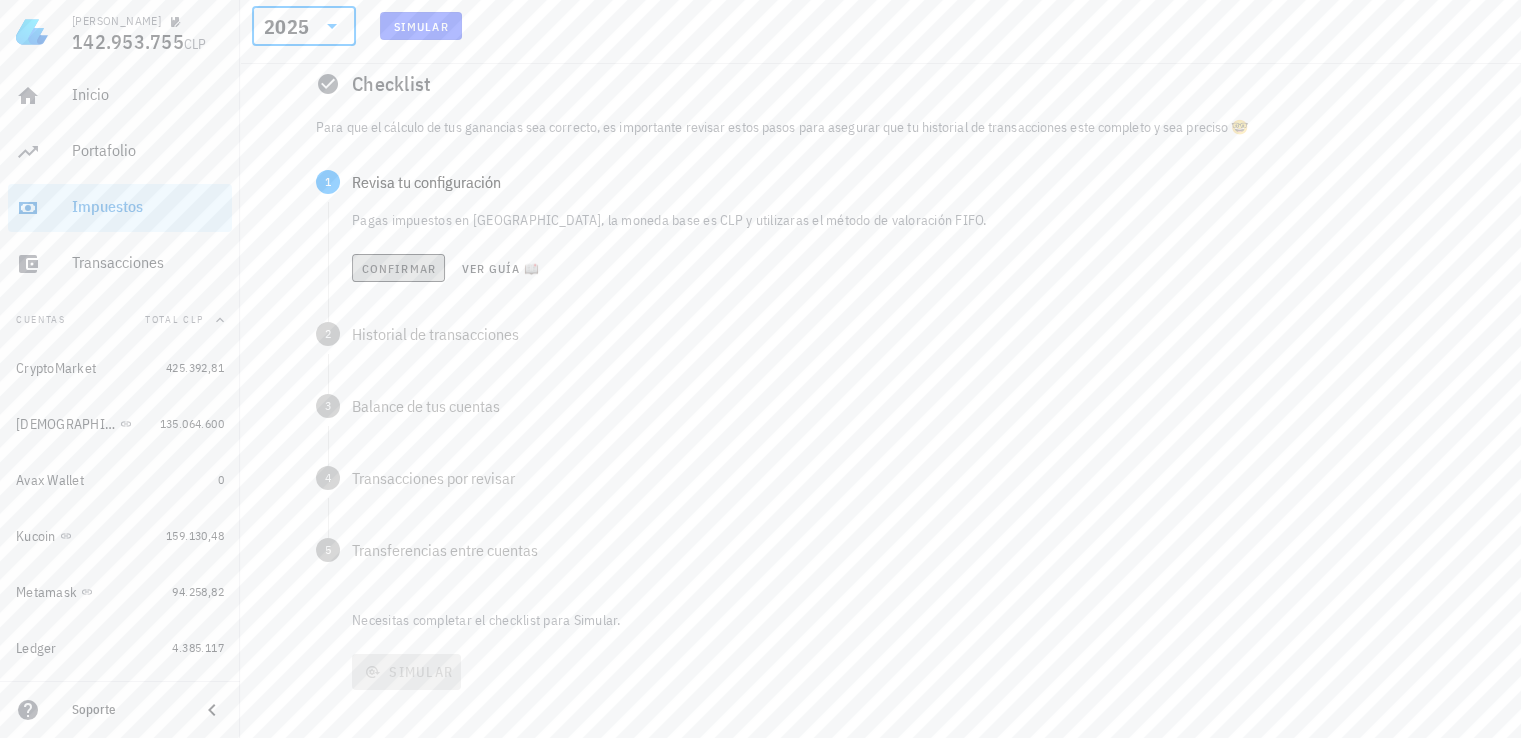click on "Confirmar" at bounding box center [398, 268] 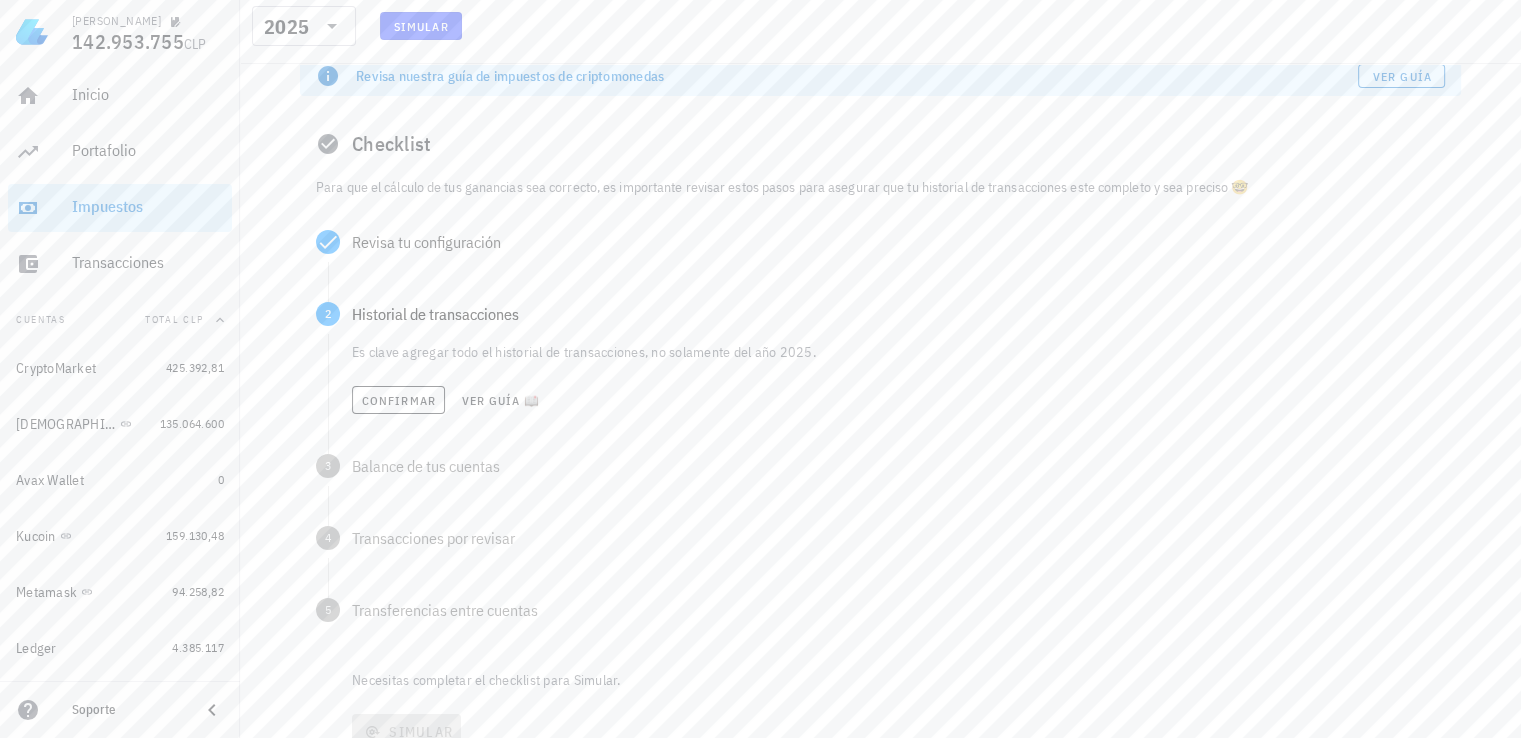 scroll, scrollTop: 200, scrollLeft: 0, axis: vertical 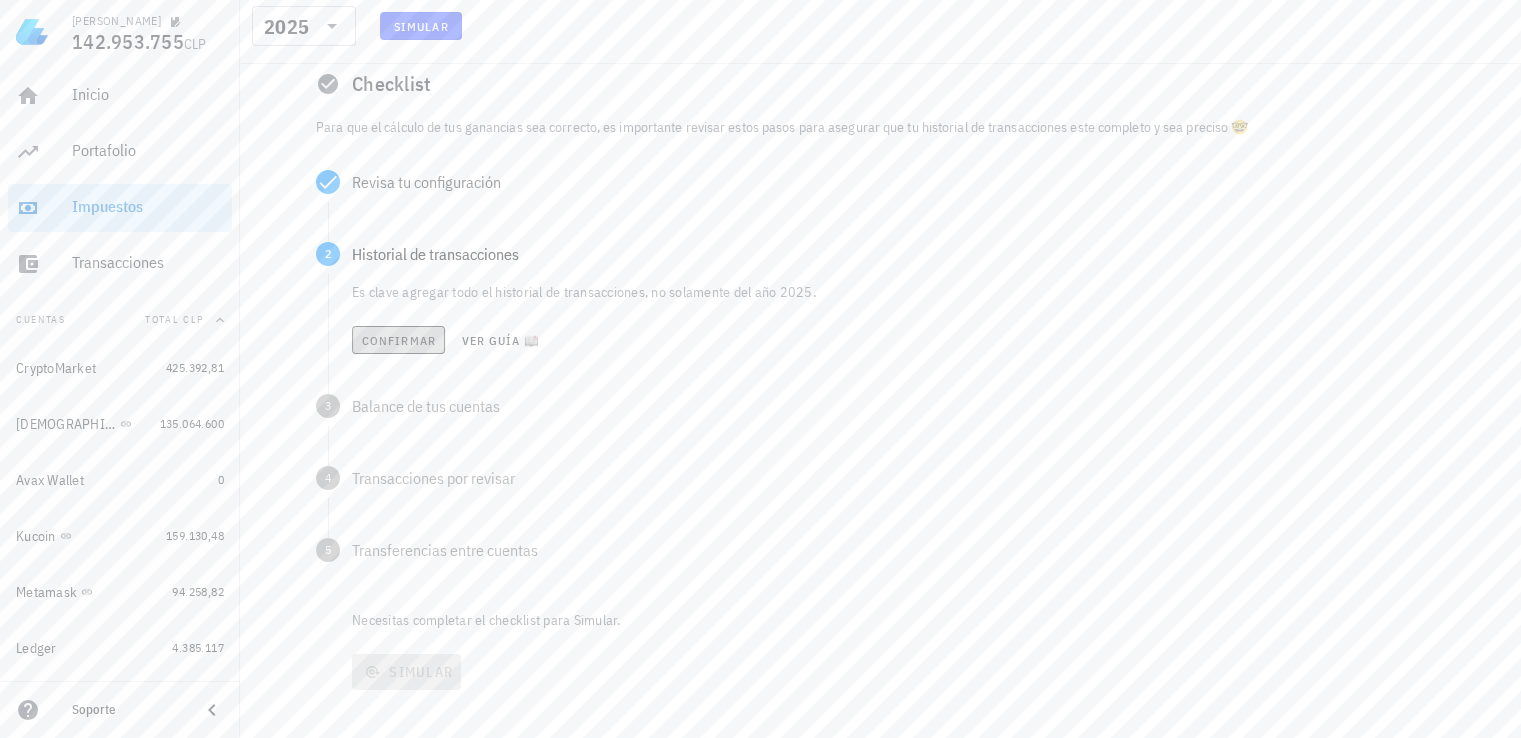 click on "Confirmar" at bounding box center [398, 340] 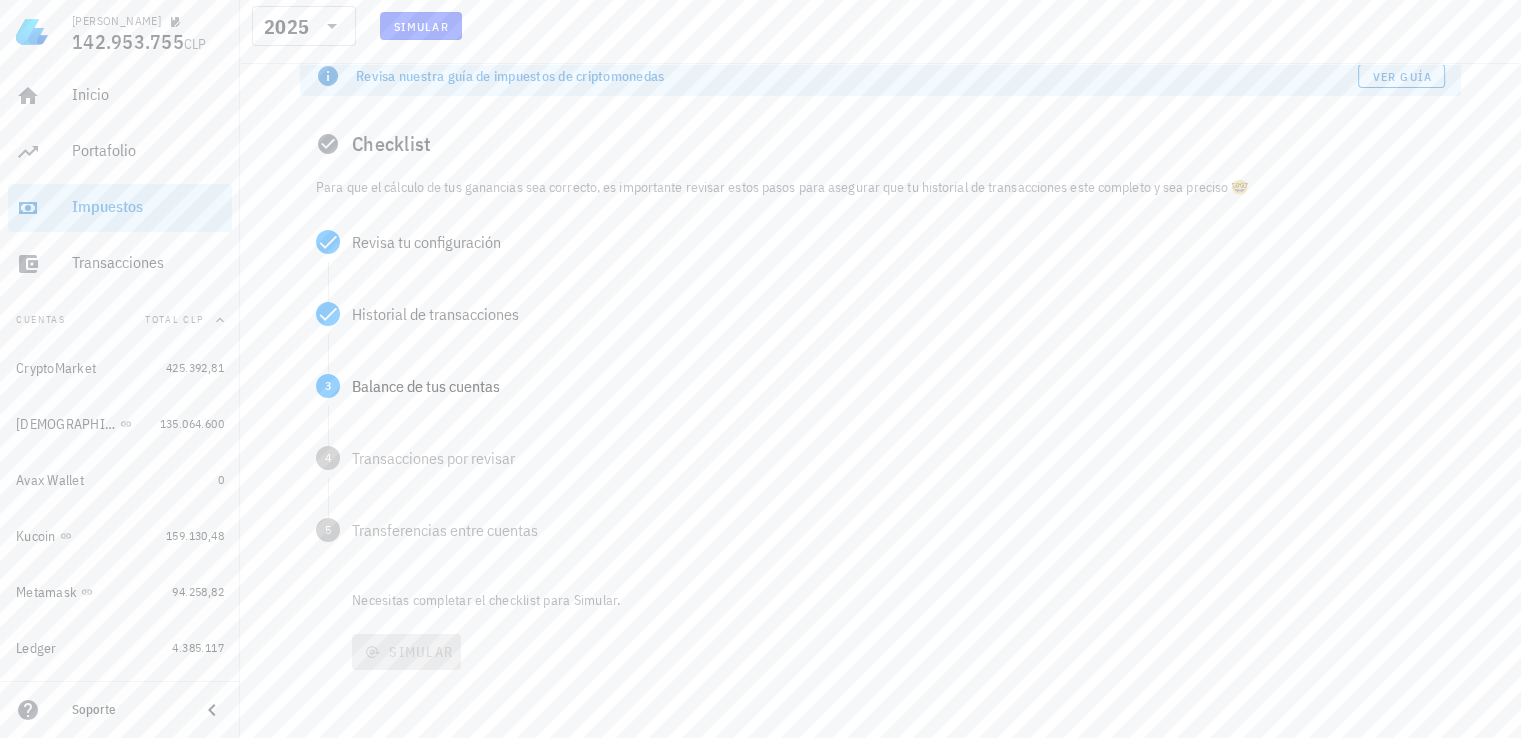 scroll, scrollTop: 200, scrollLeft: 0, axis: vertical 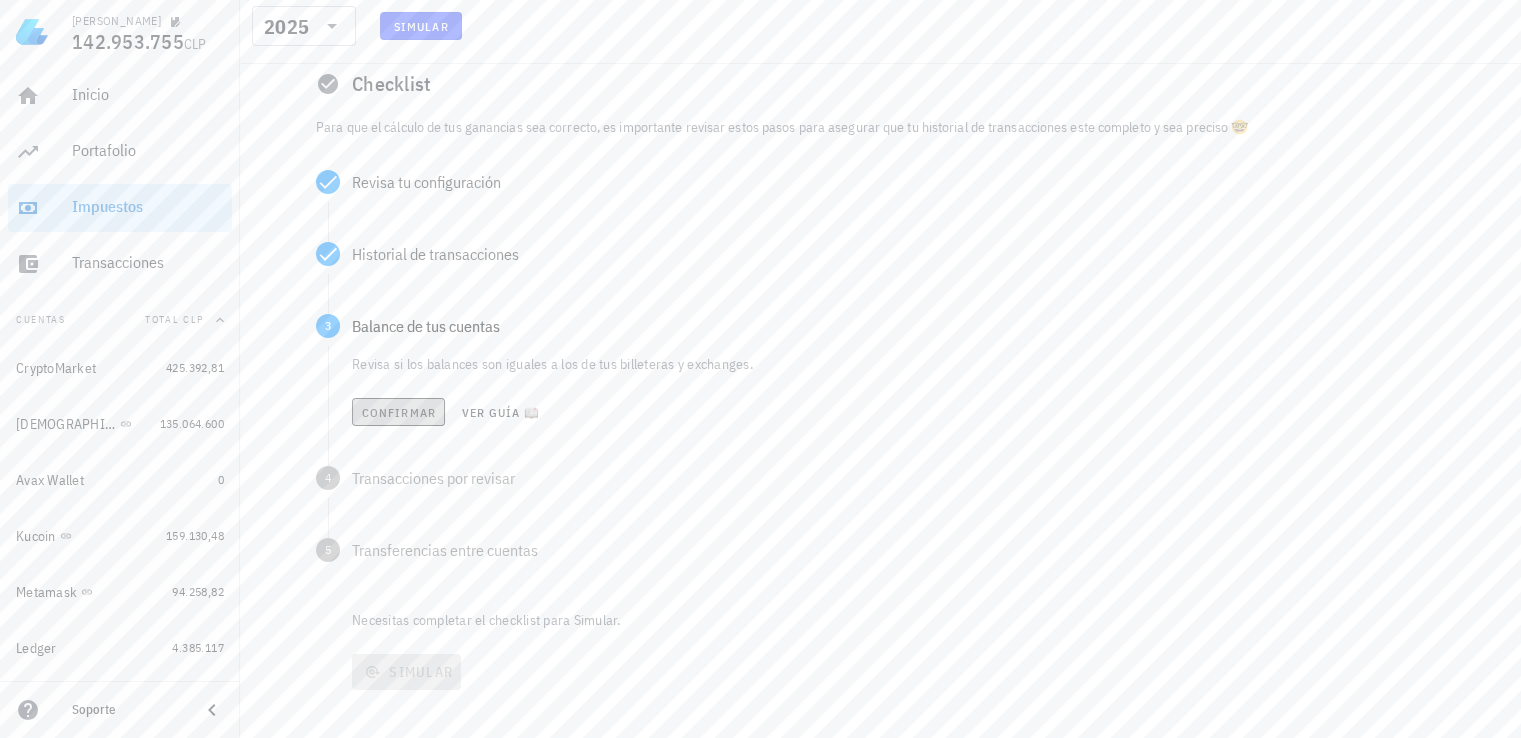 click on "Confirmar" at bounding box center [398, 412] 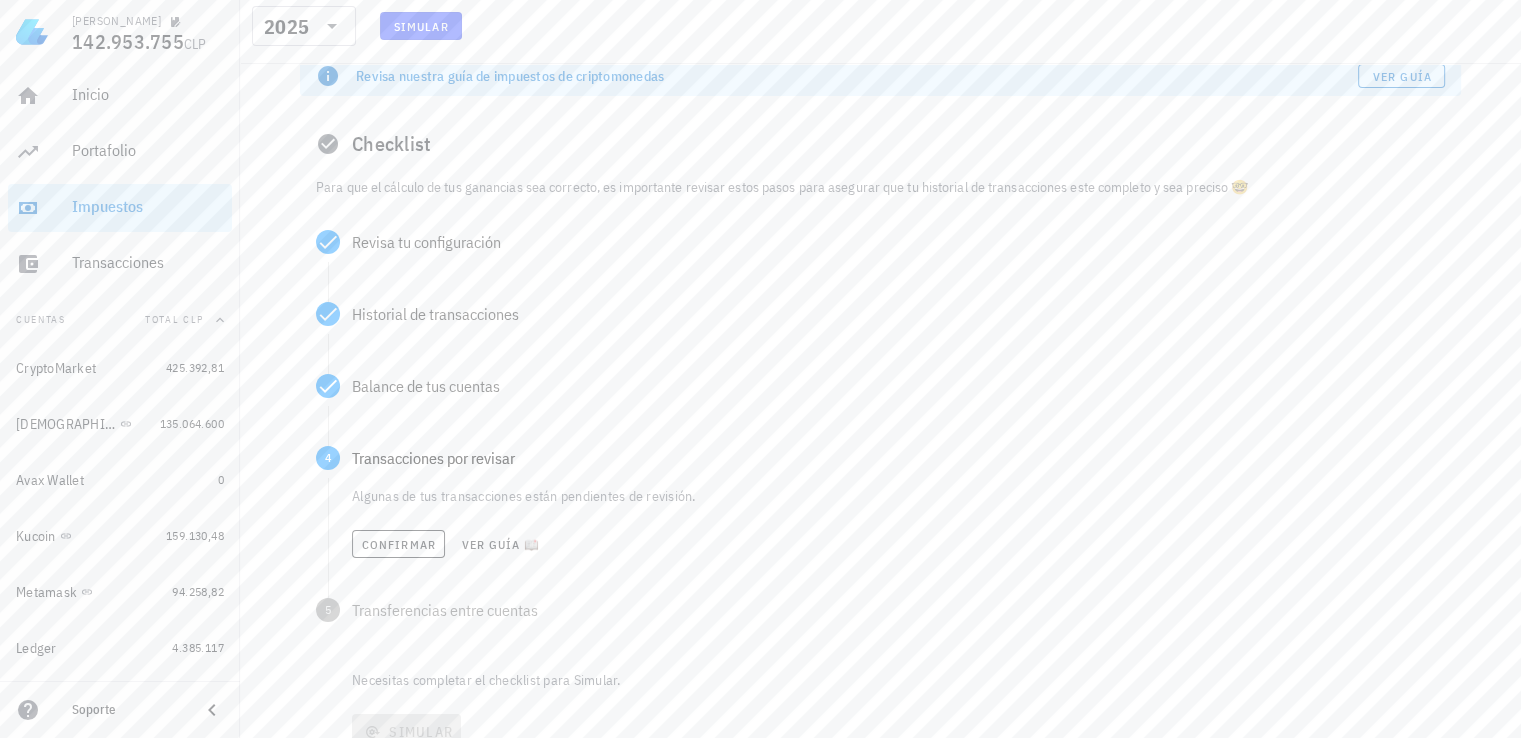 scroll, scrollTop: 200, scrollLeft: 0, axis: vertical 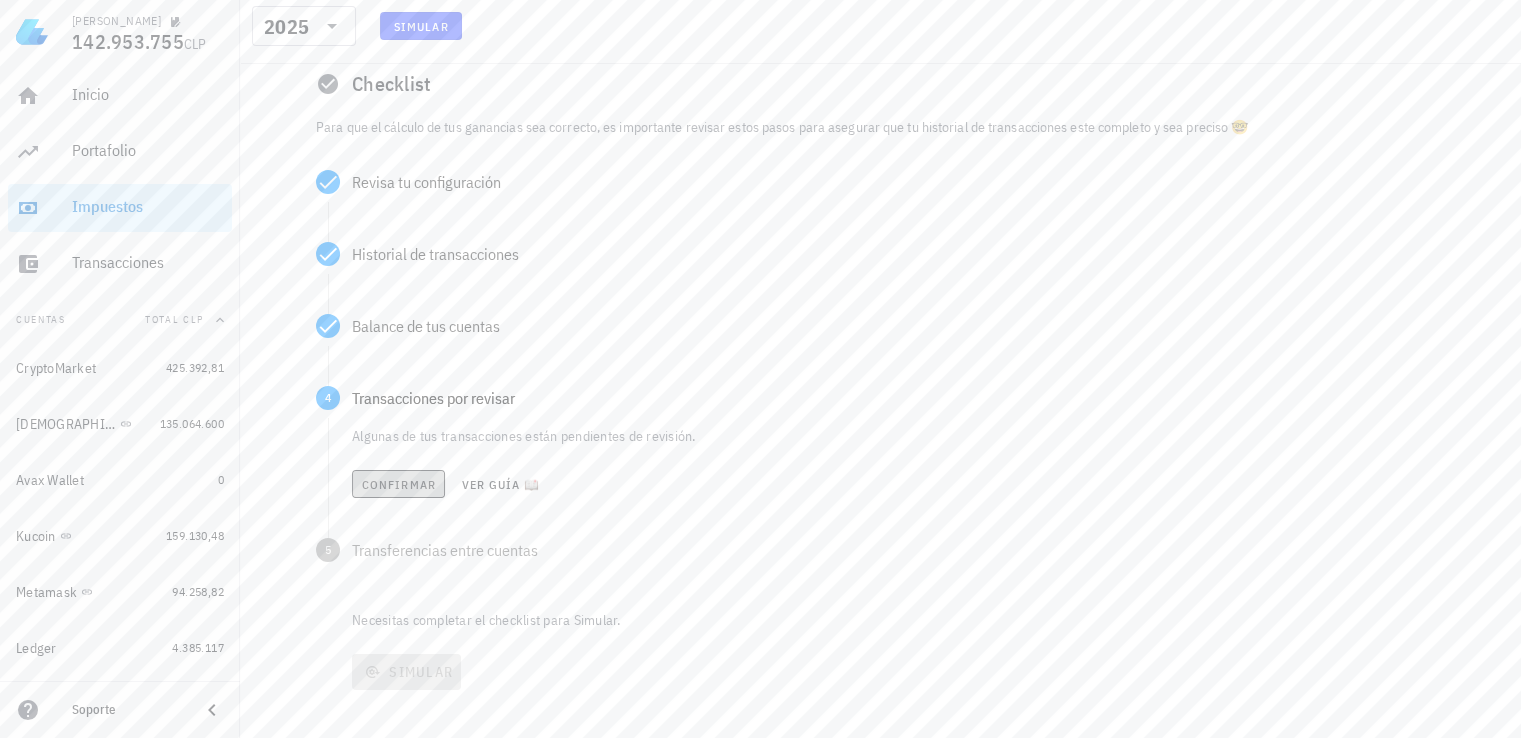 click on "Confirmar" at bounding box center [398, 484] 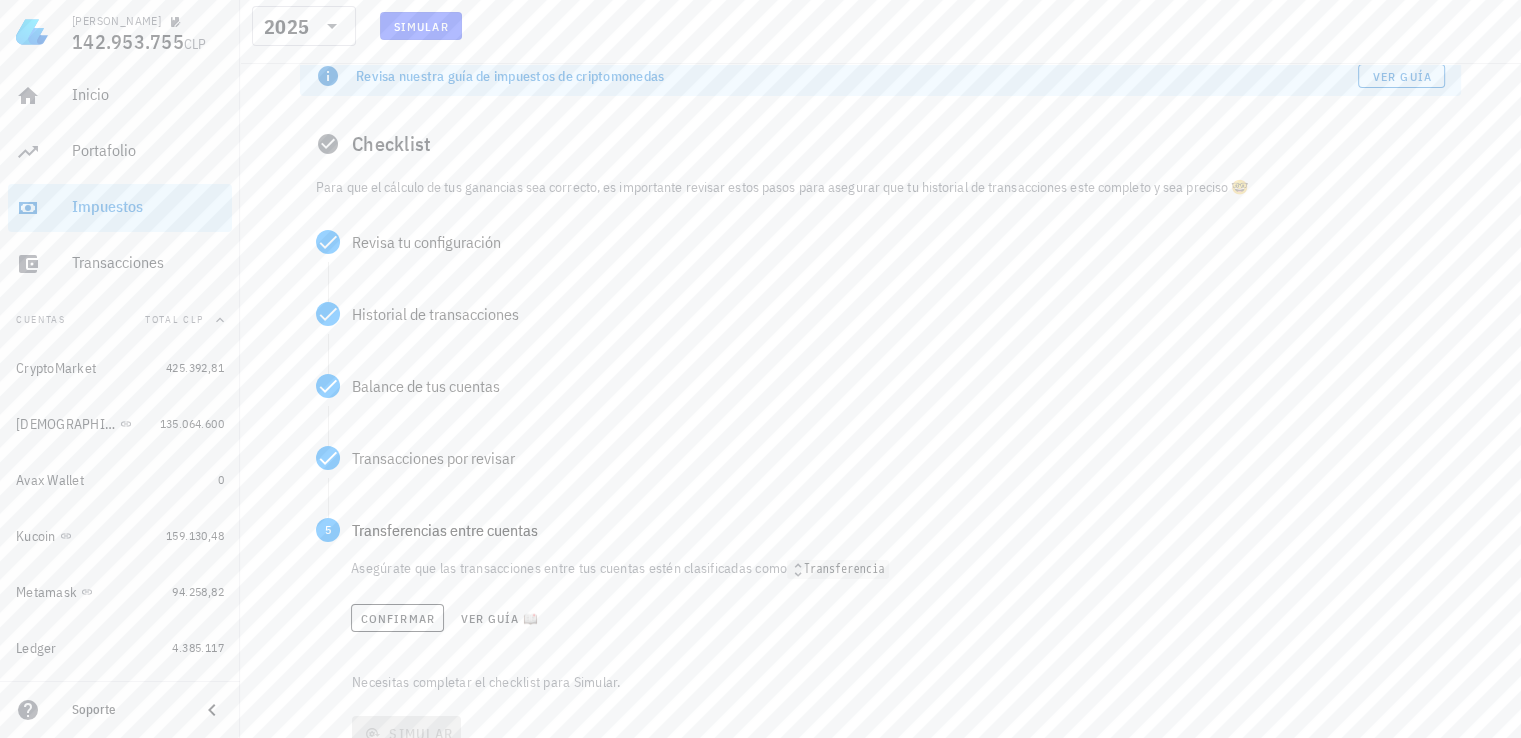 scroll, scrollTop: 200, scrollLeft: 0, axis: vertical 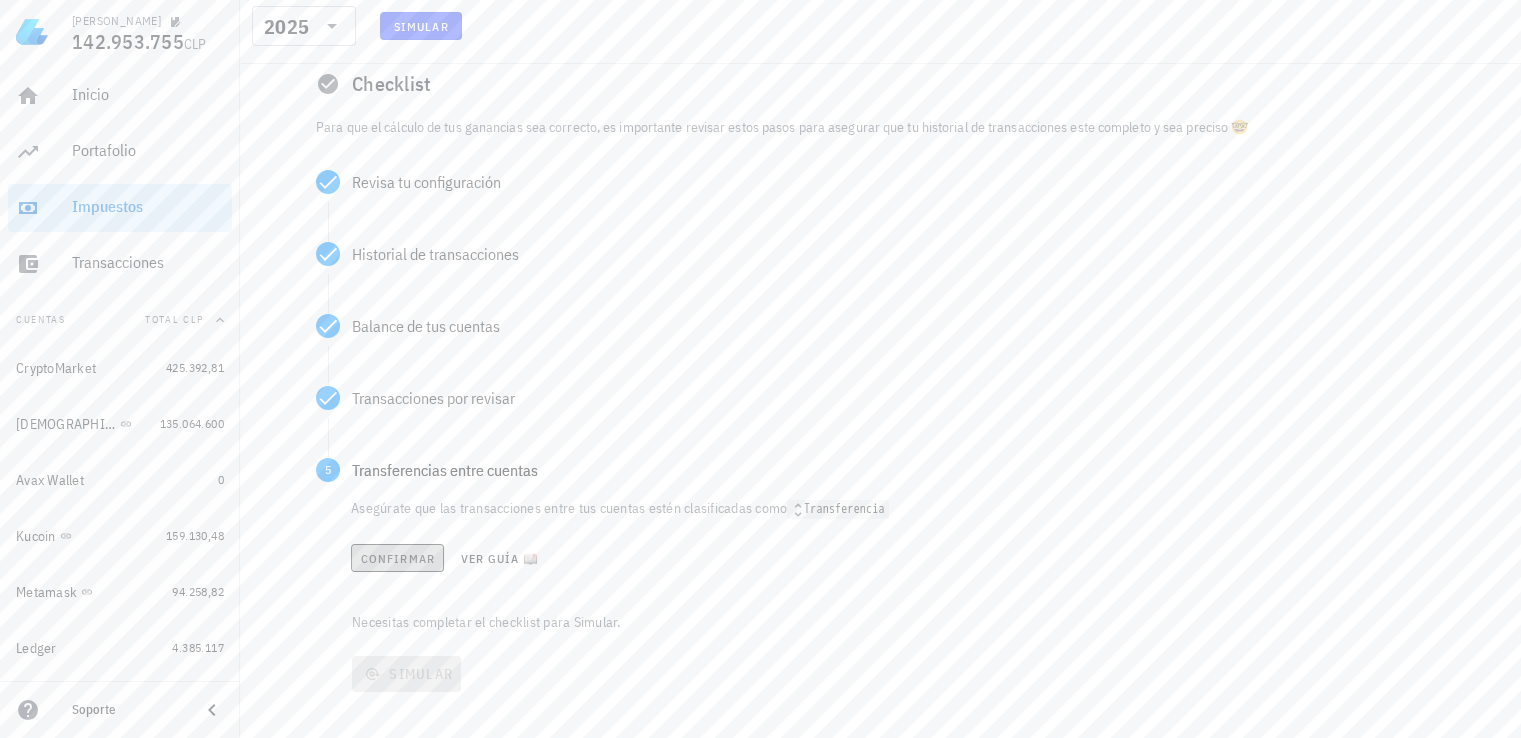 click on "Confirmar" at bounding box center (397, 558) 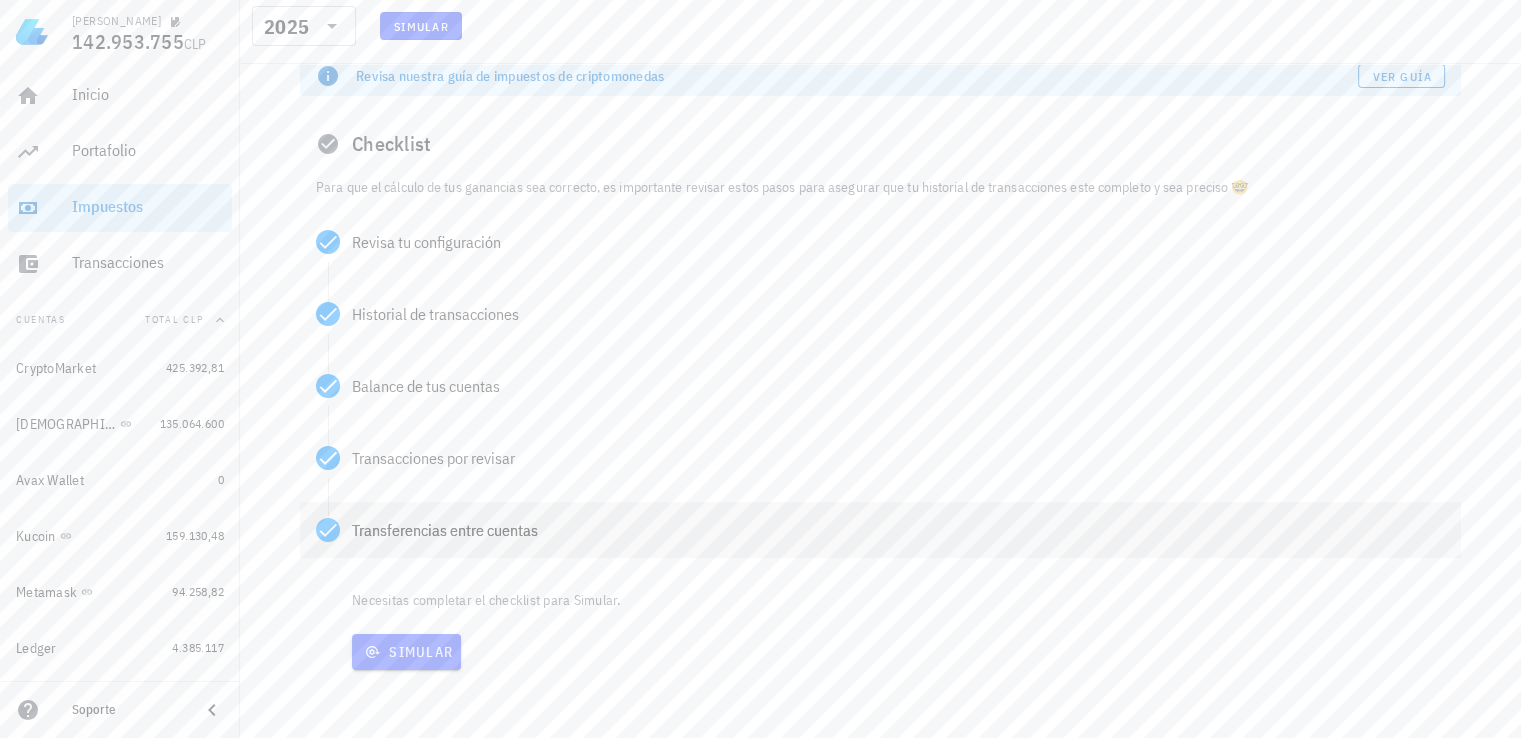 scroll, scrollTop: 140, scrollLeft: 0, axis: vertical 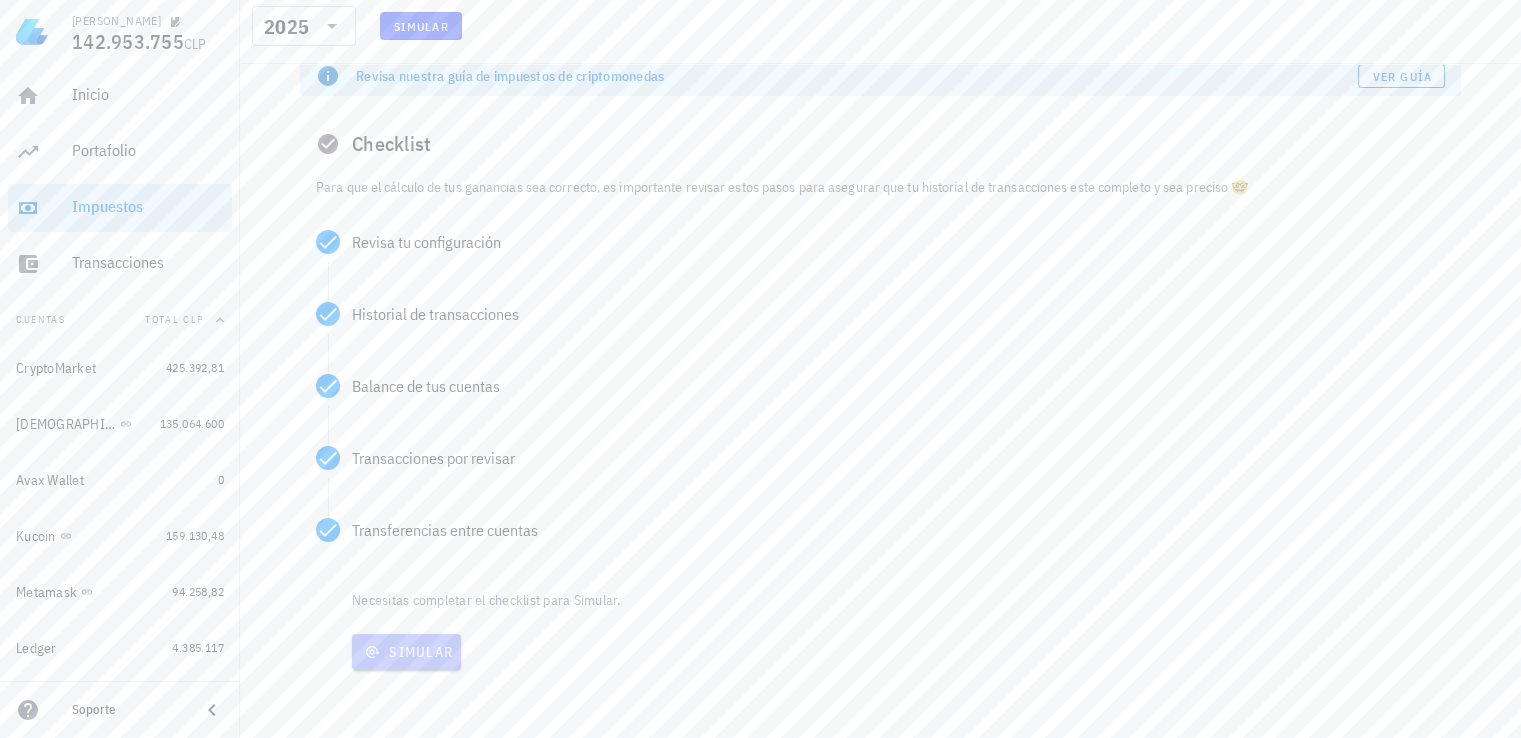 click on "Simular" at bounding box center (406, 652) 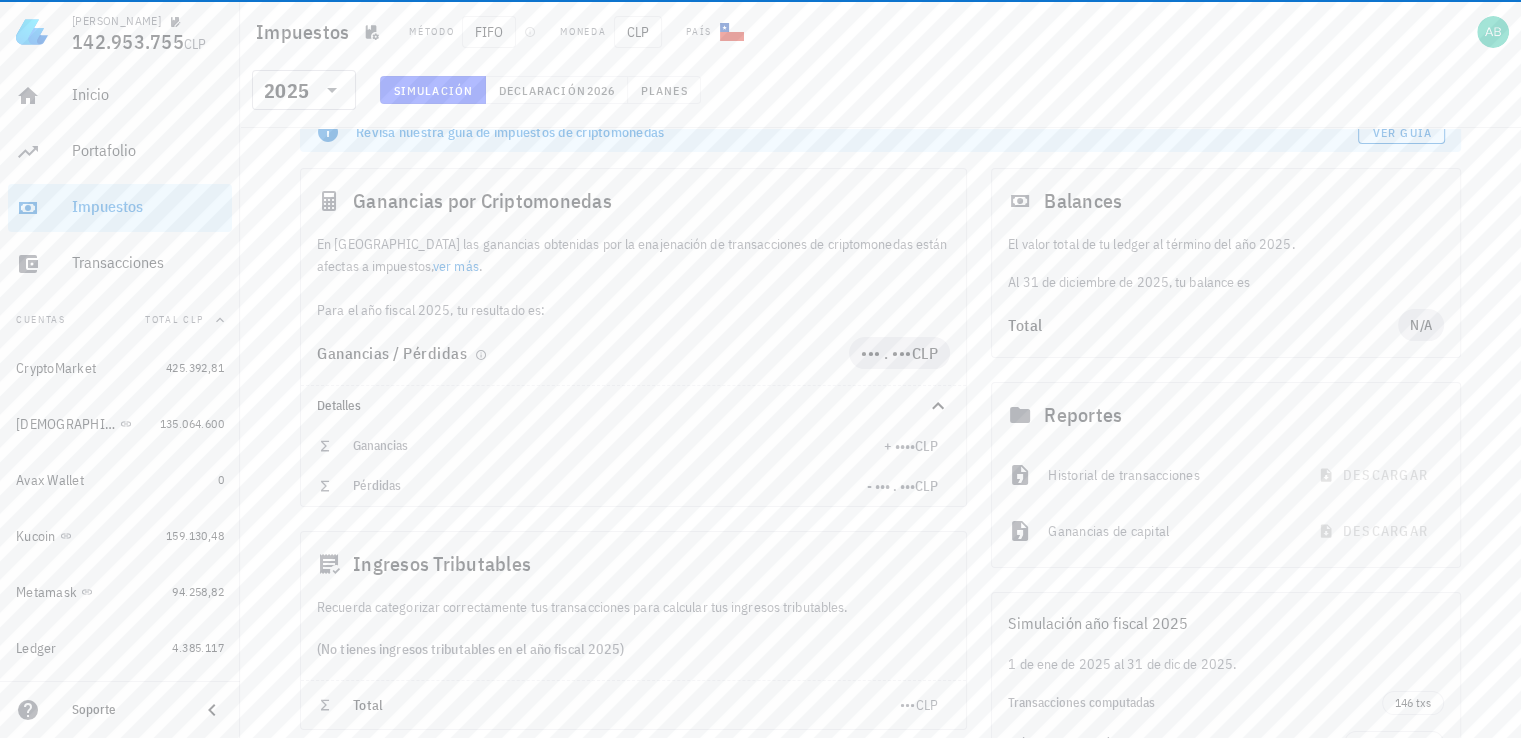 scroll, scrollTop: 0, scrollLeft: 0, axis: both 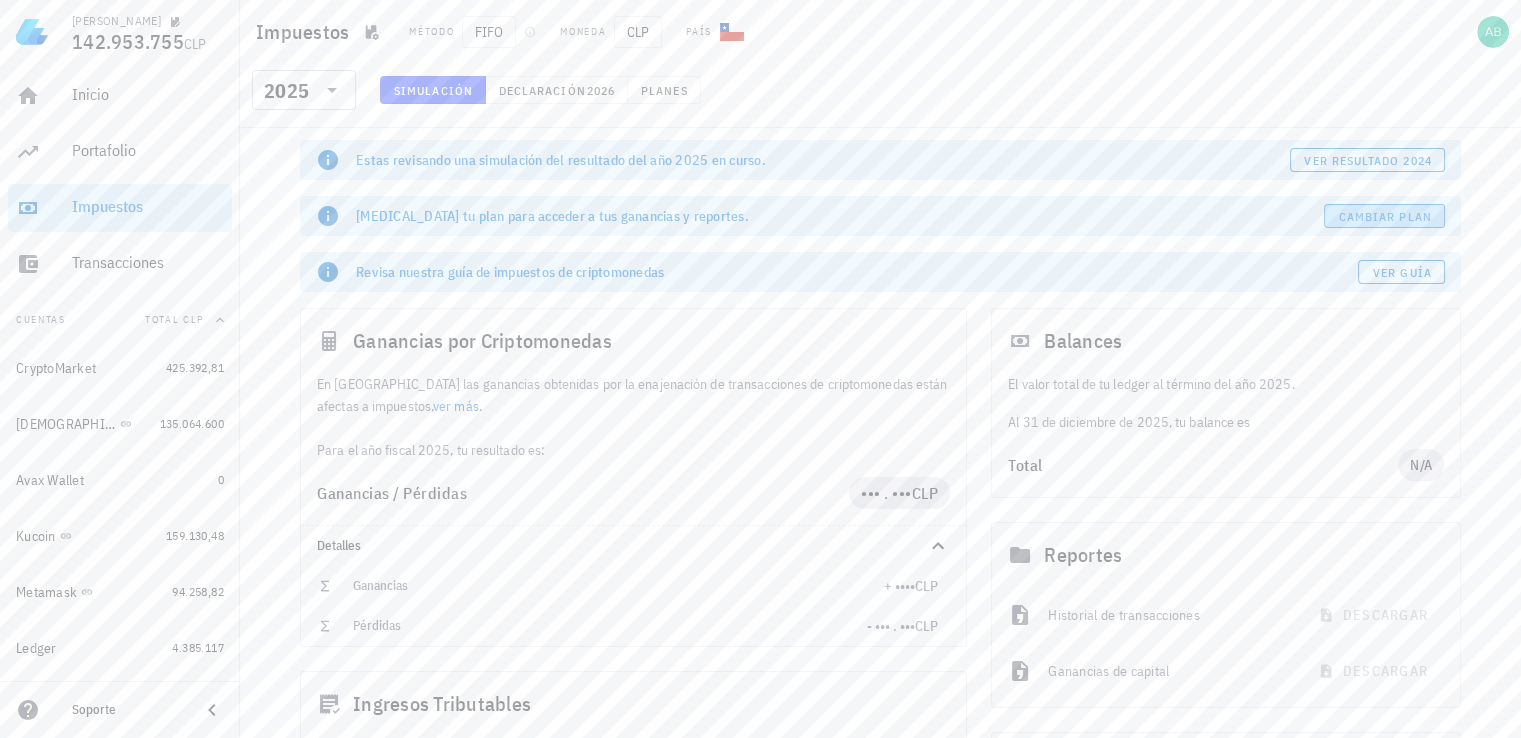 click on "Cambiar plan" at bounding box center [1385, 216] 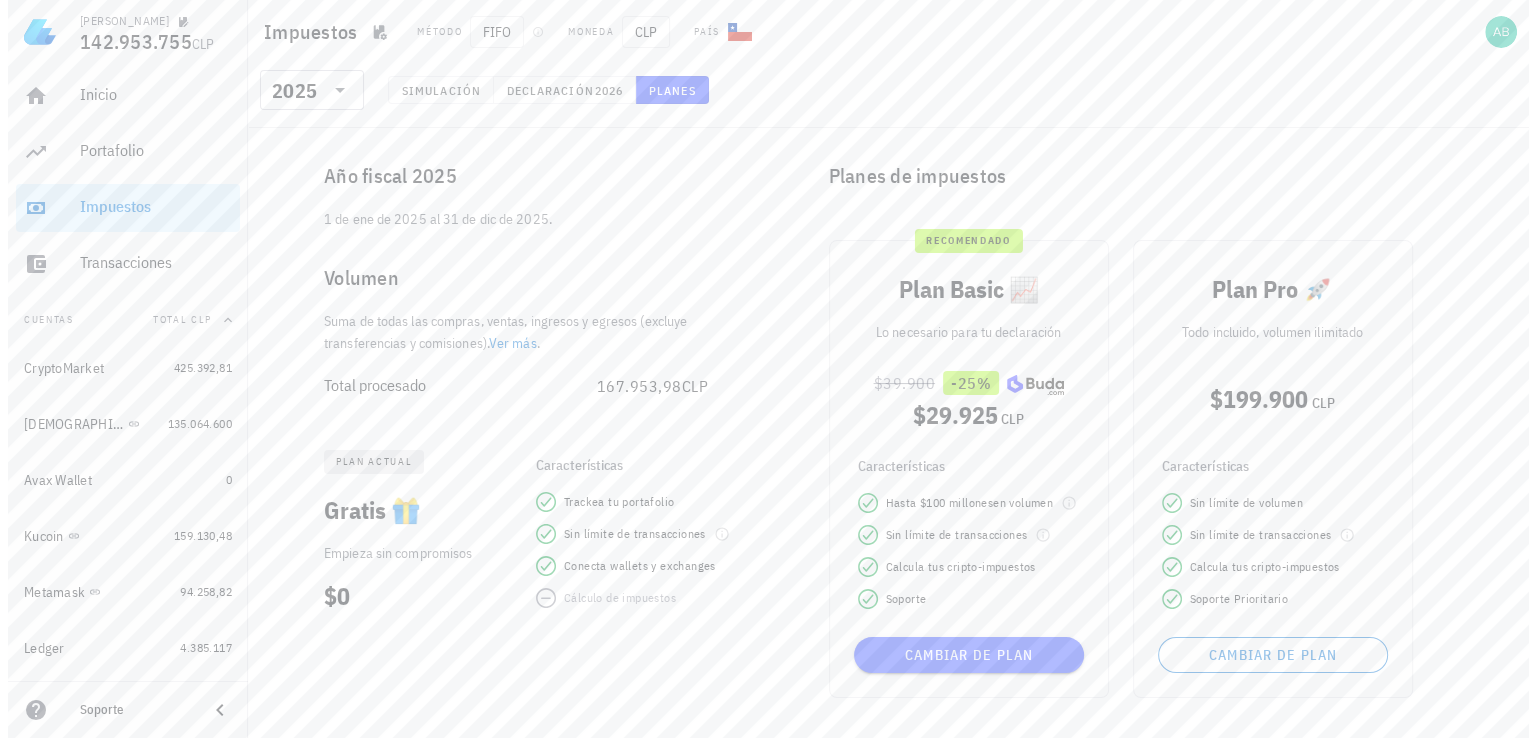 scroll, scrollTop: 0, scrollLeft: 0, axis: both 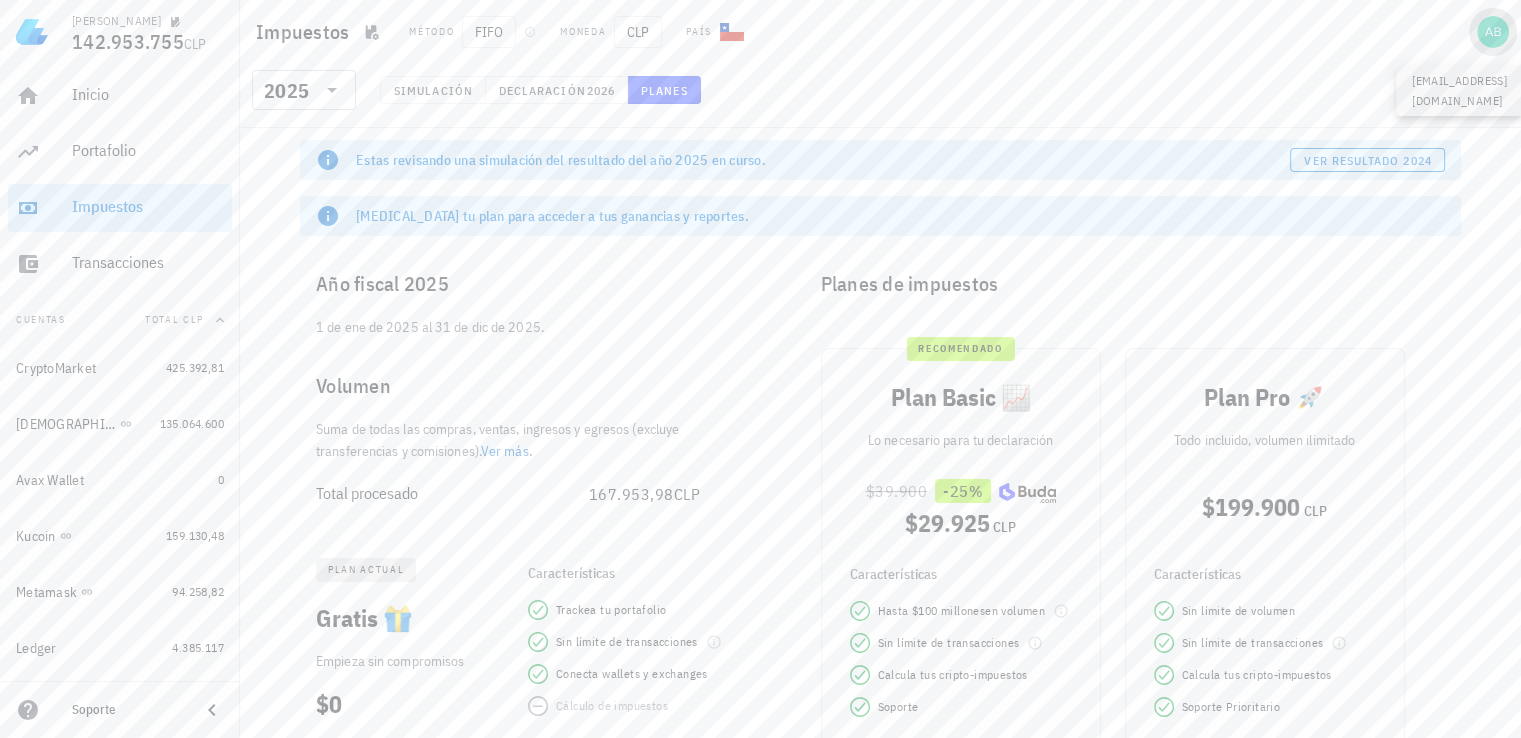 click at bounding box center [1493, 32] 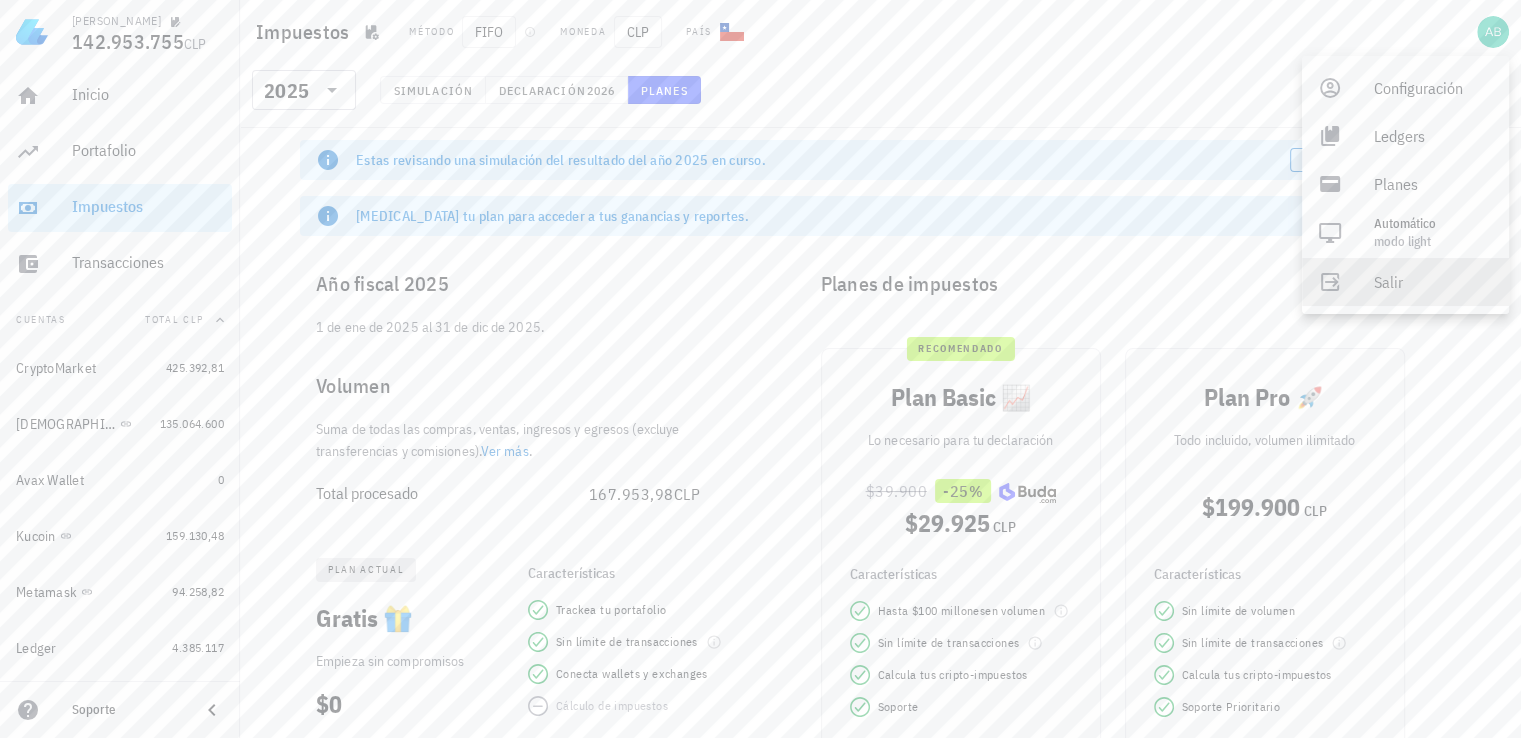 click on "Salir" at bounding box center [1433, 282] 